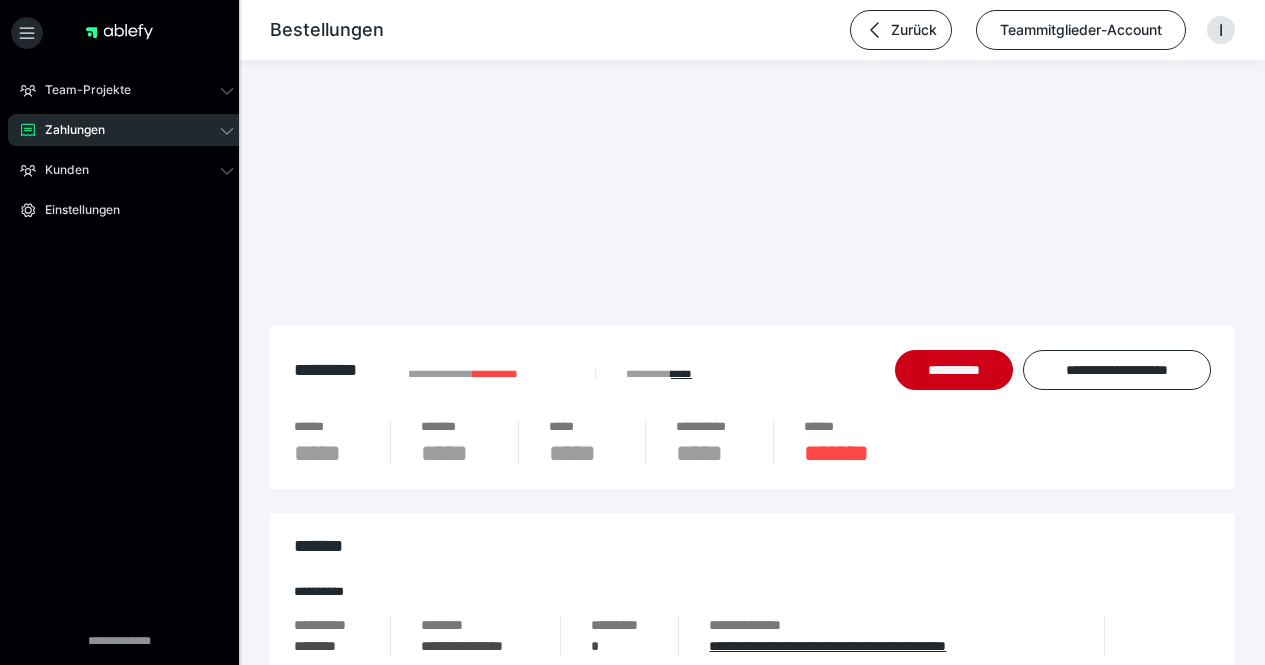 scroll, scrollTop: 0, scrollLeft: 0, axis: both 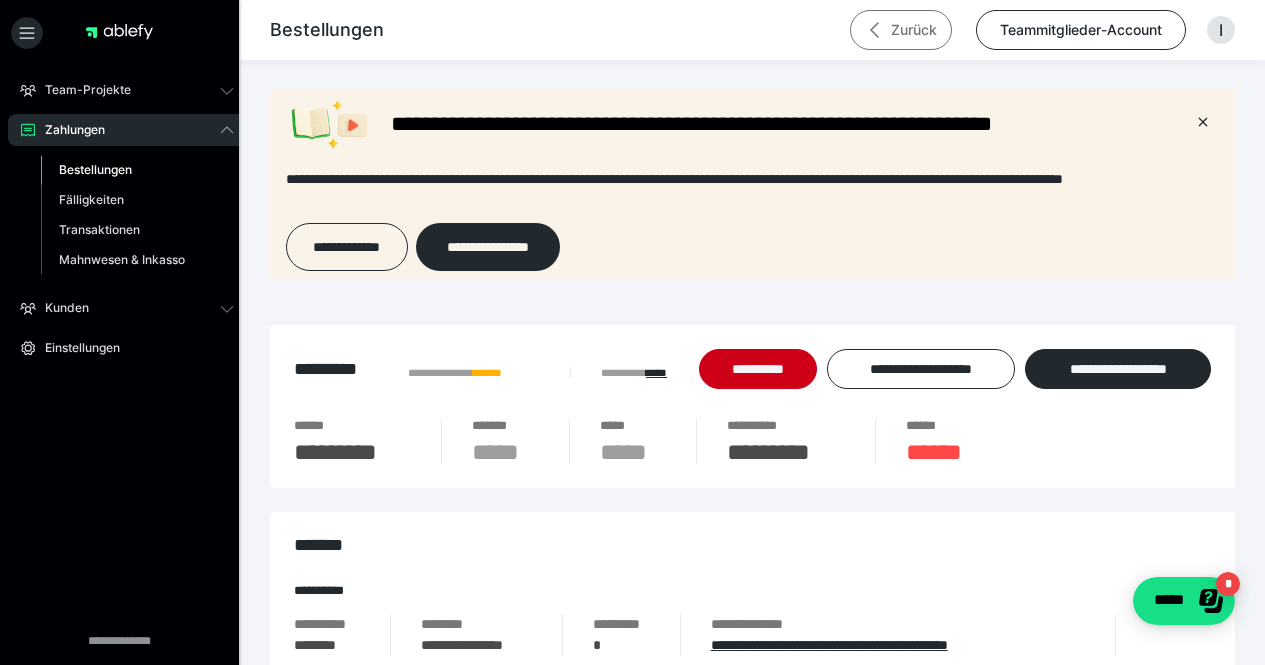 click 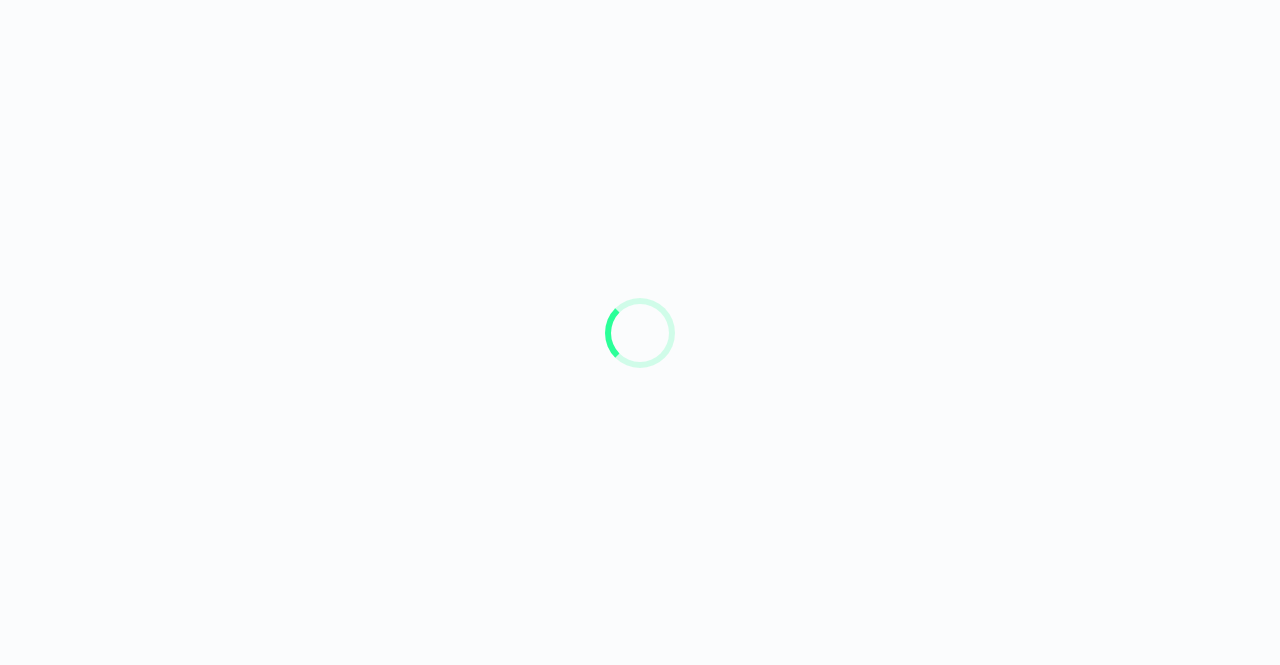 scroll, scrollTop: 0, scrollLeft: 0, axis: both 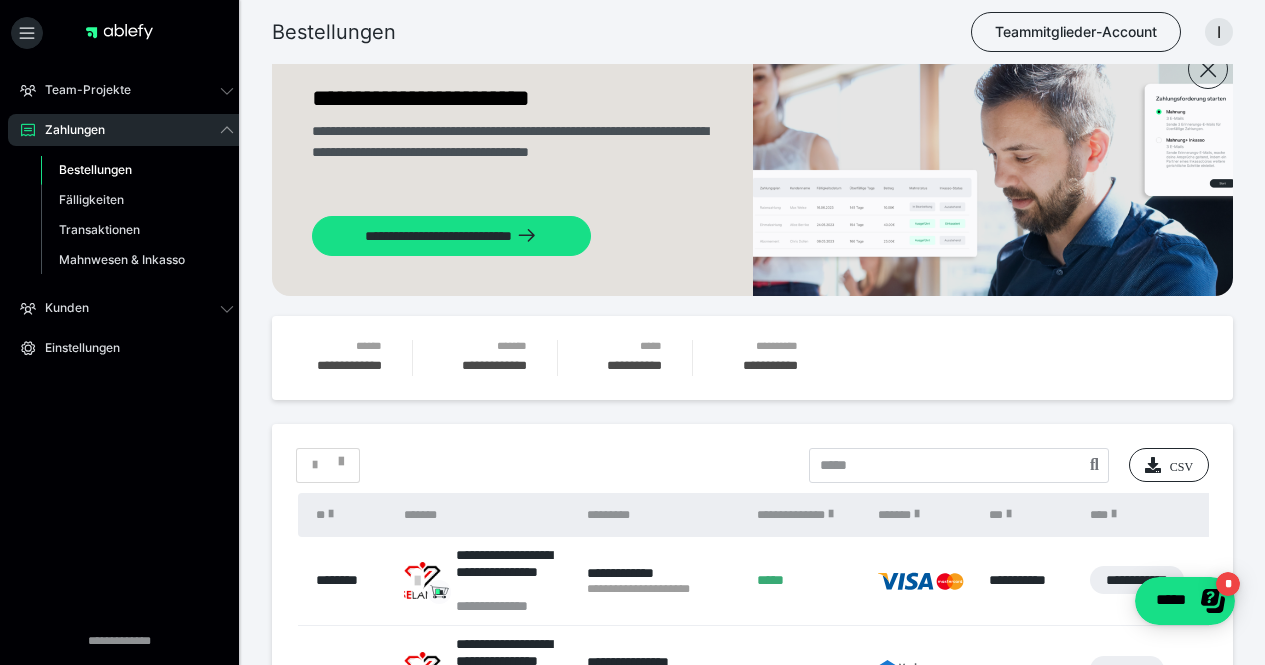 click on "**********" at bounding box center [752, 1069] 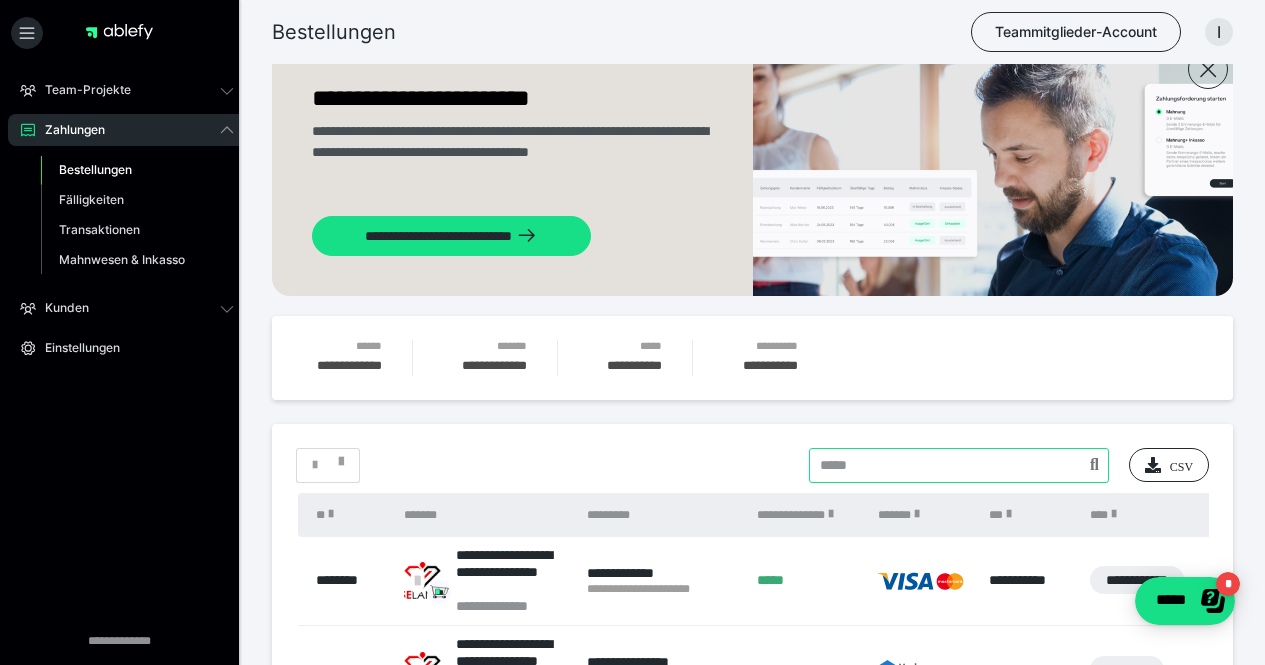 click at bounding box center [959, 465] 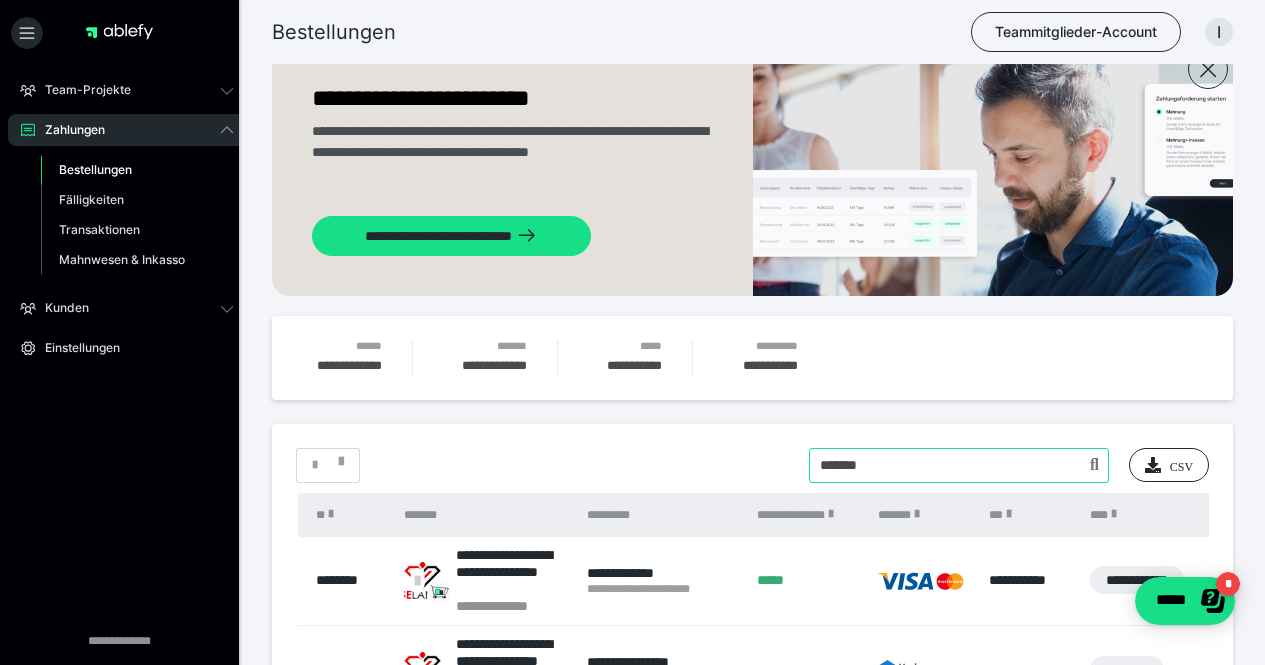 type on "*******" 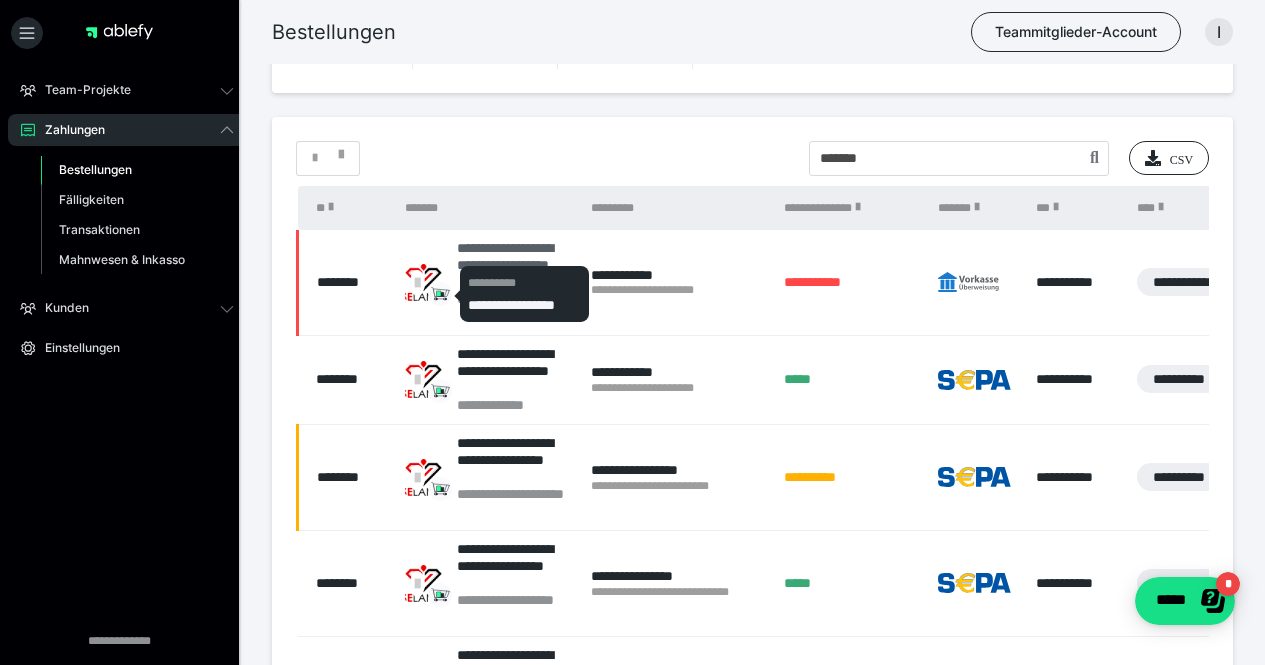 scroll, scrollTop: 565, scrollLeft: 0, axis: vertical 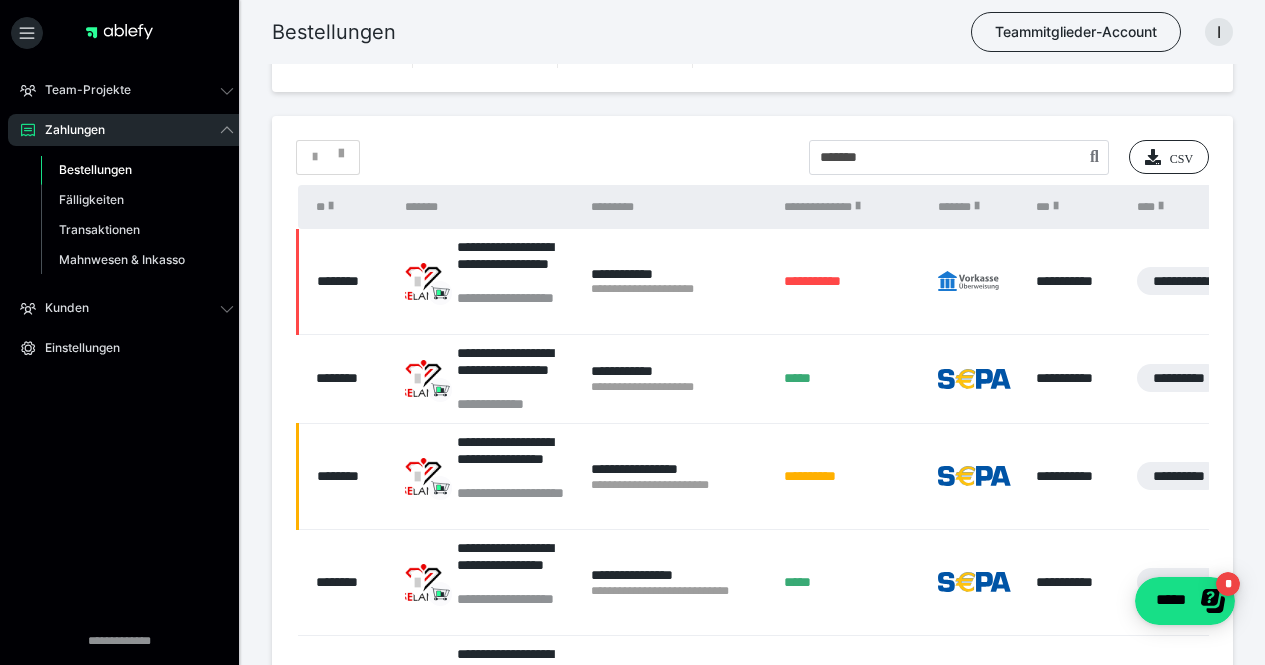click on "********" at bounding box center (346, 378) 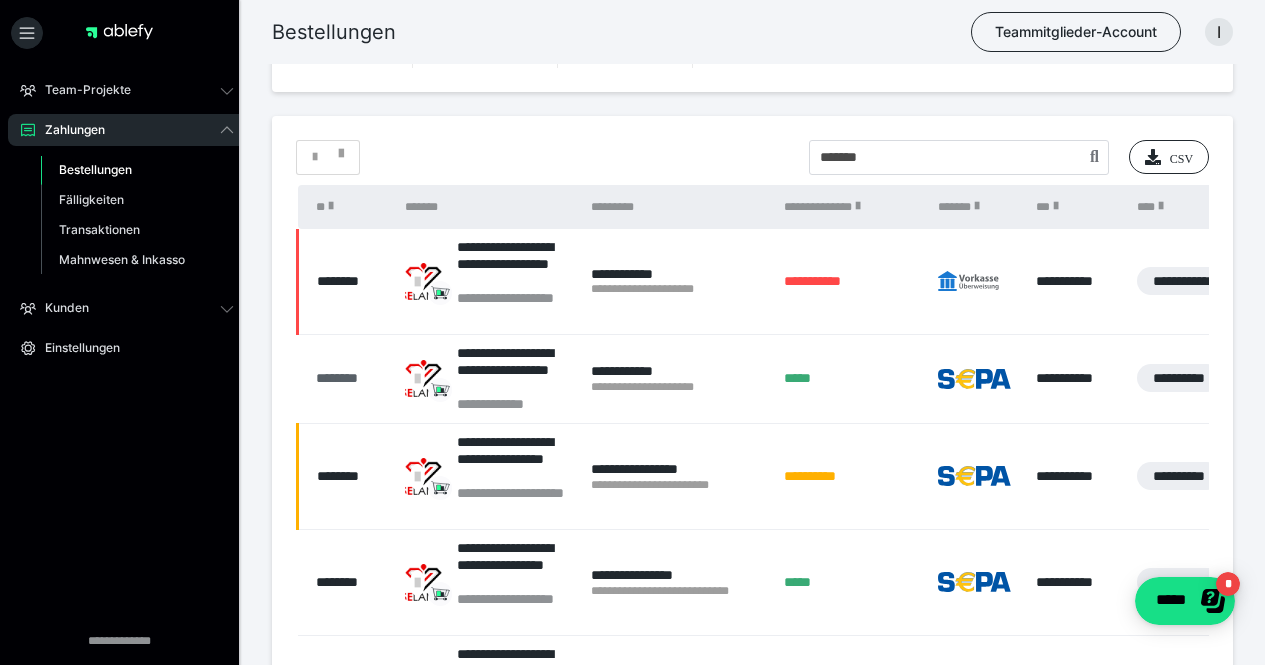 click on "********" at bounding box center (350, 378) 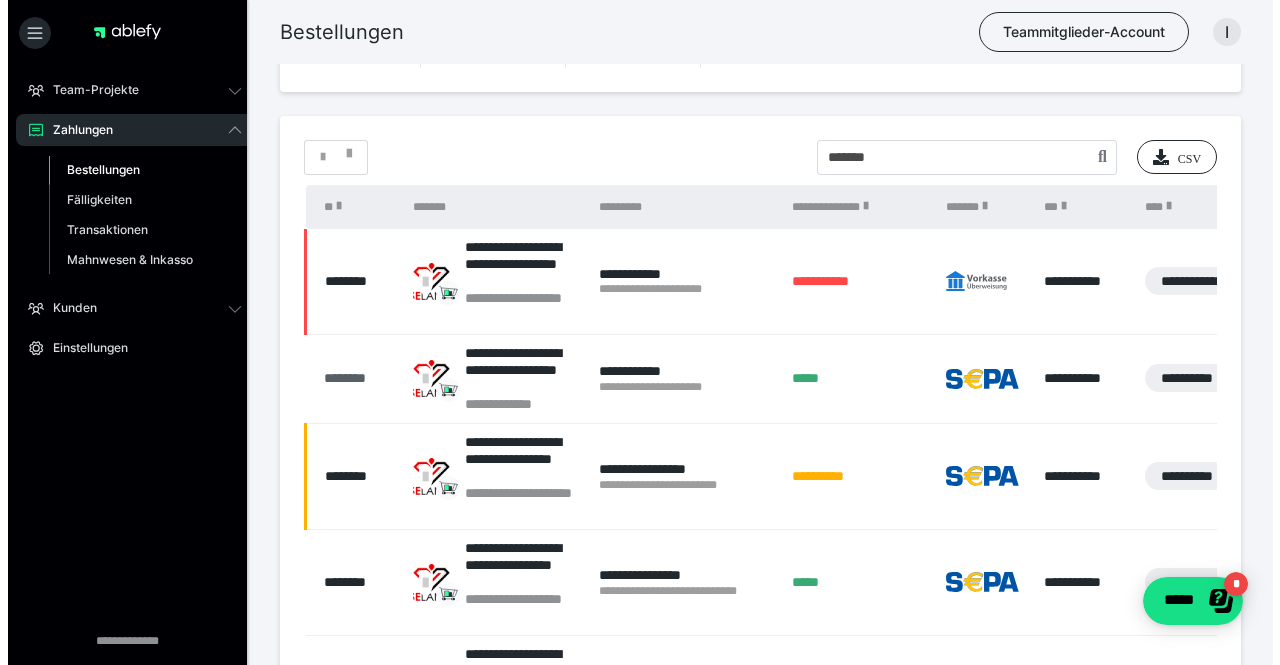 scroll, scrollTop: 0, scrollLeft: 0, axis: both 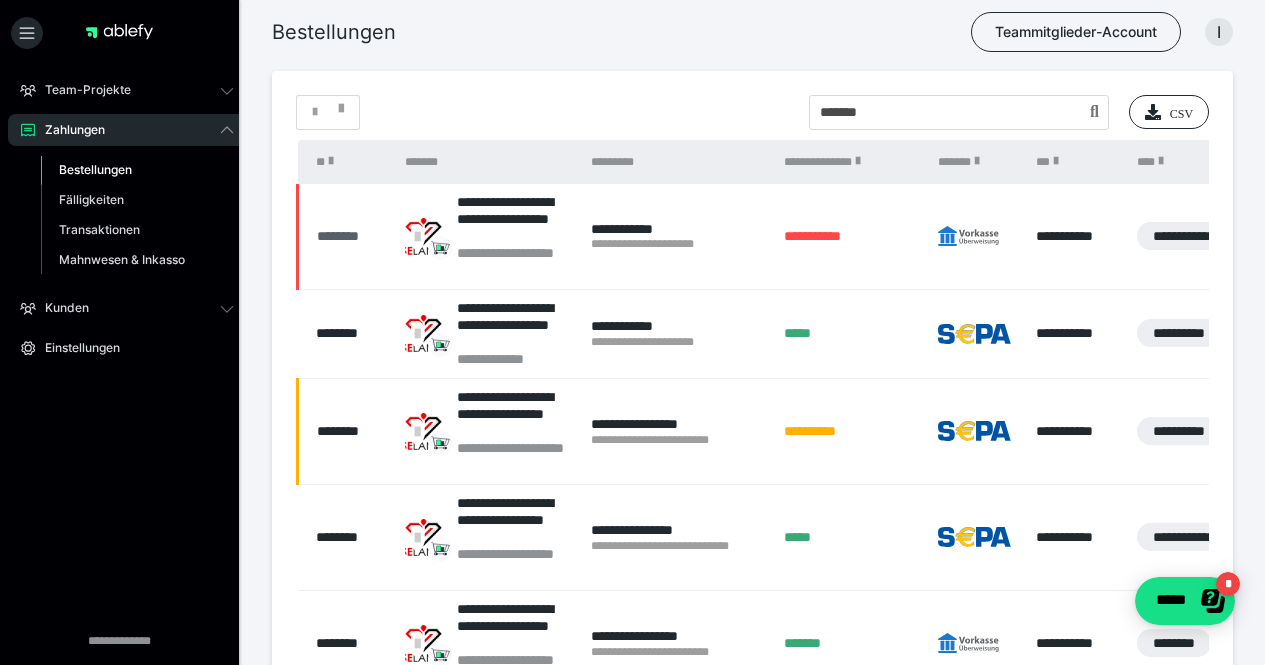 click on "********" at bounding box center (351, 236) 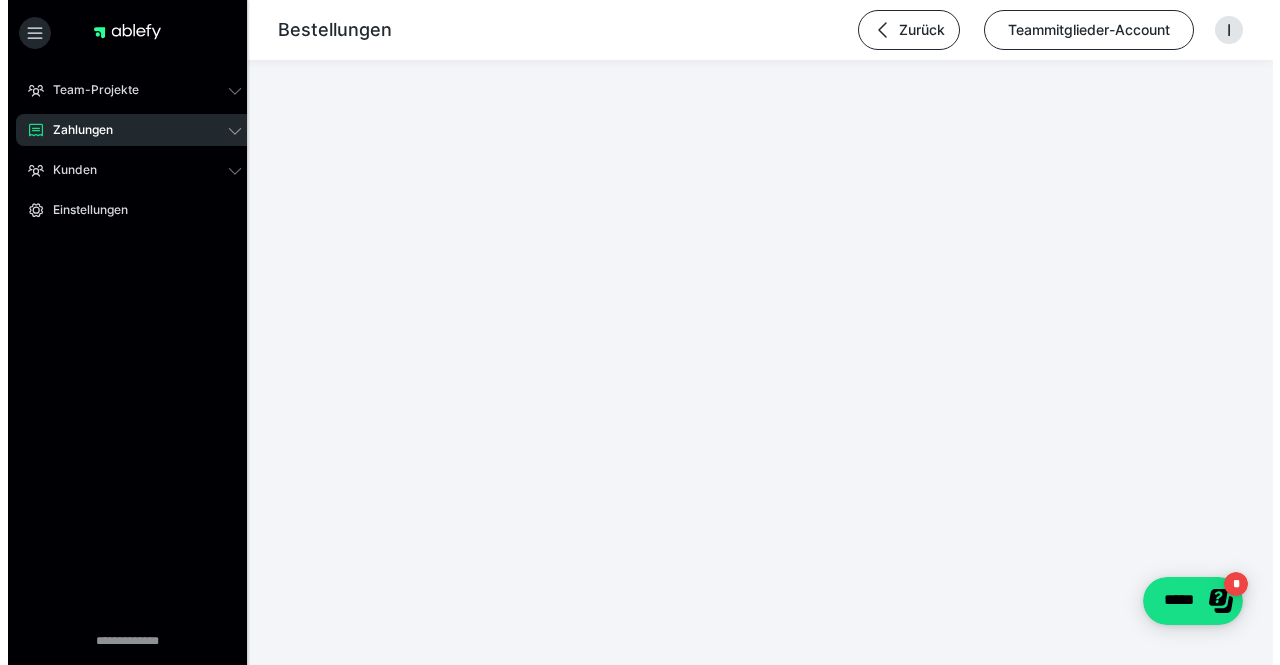 scroll, scrollTop: 0, scrollLeft: 0, axis: both 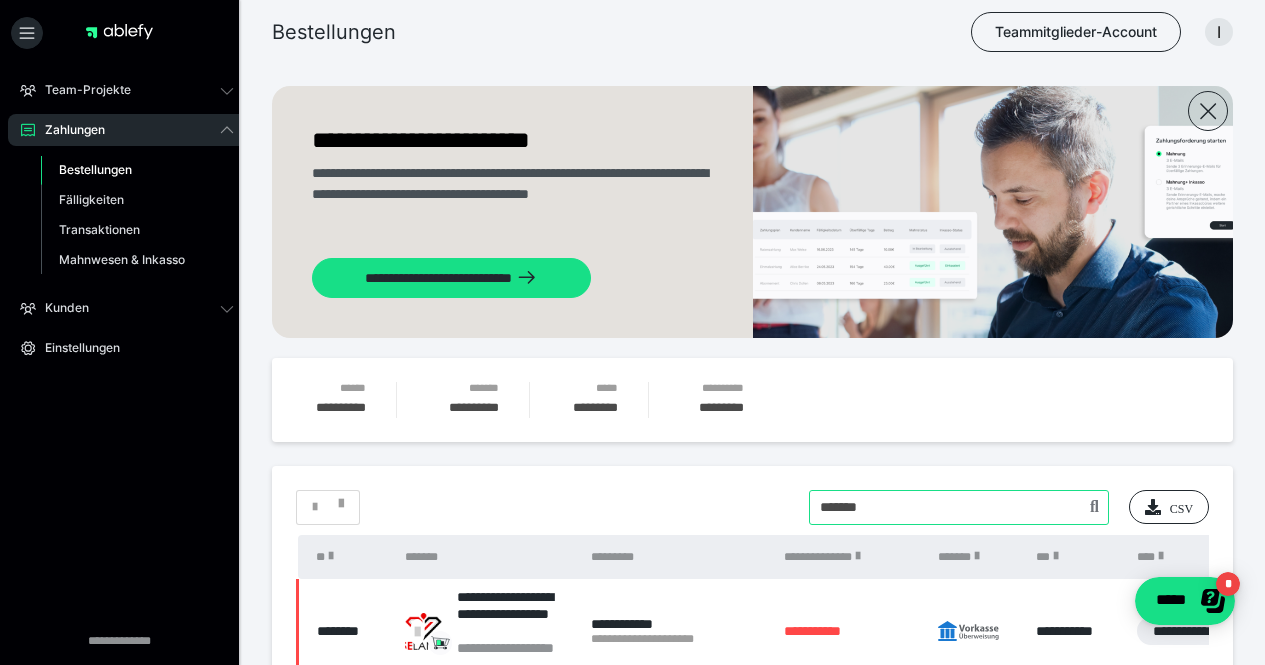click at bounding box center [959, 507] 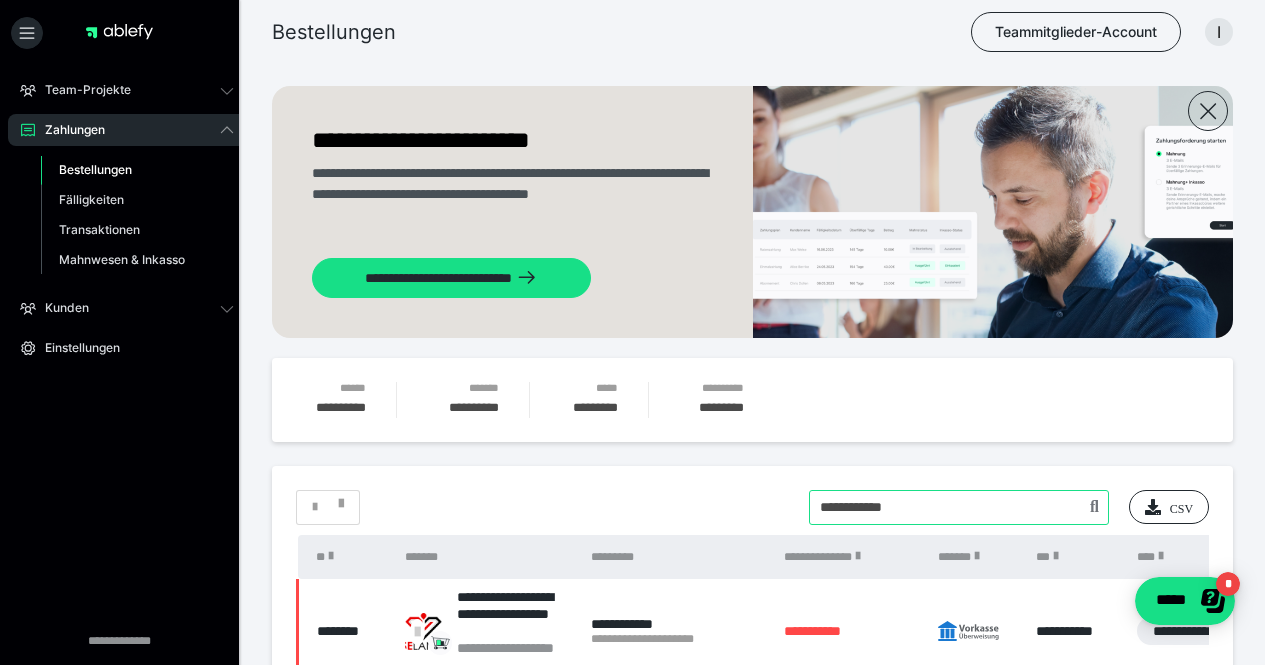 type on "**********" 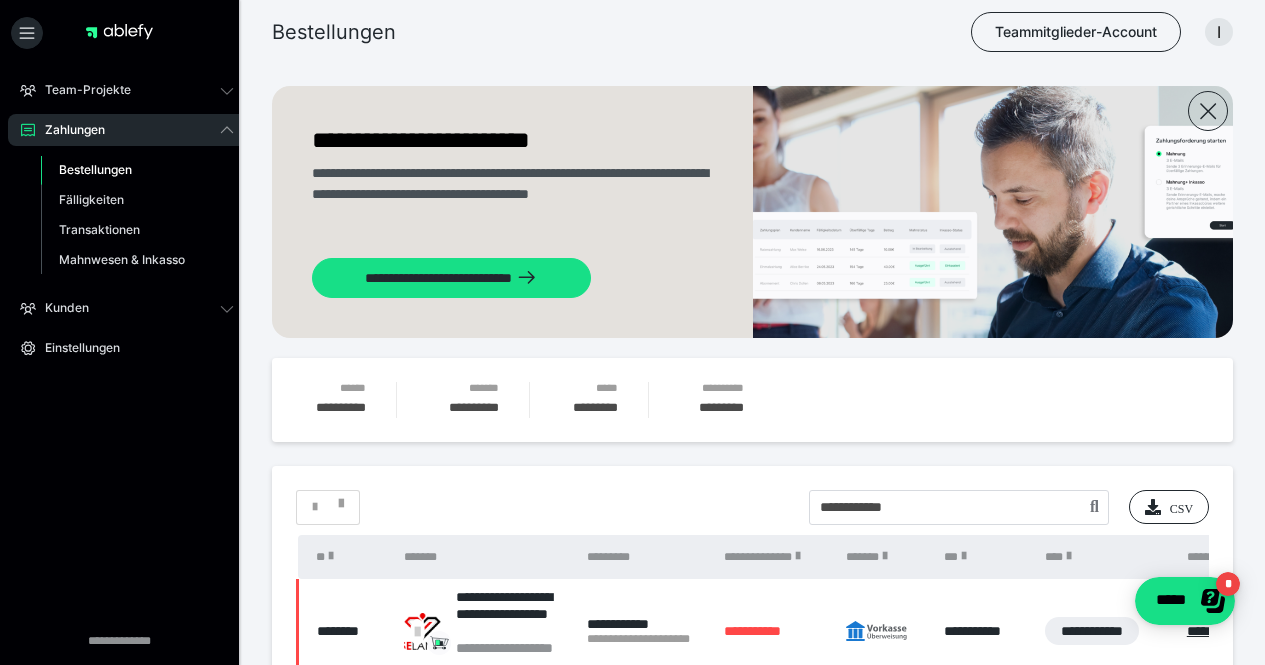 scroll, scrollTop: 479, scrollLeft: 0, axis: vertical 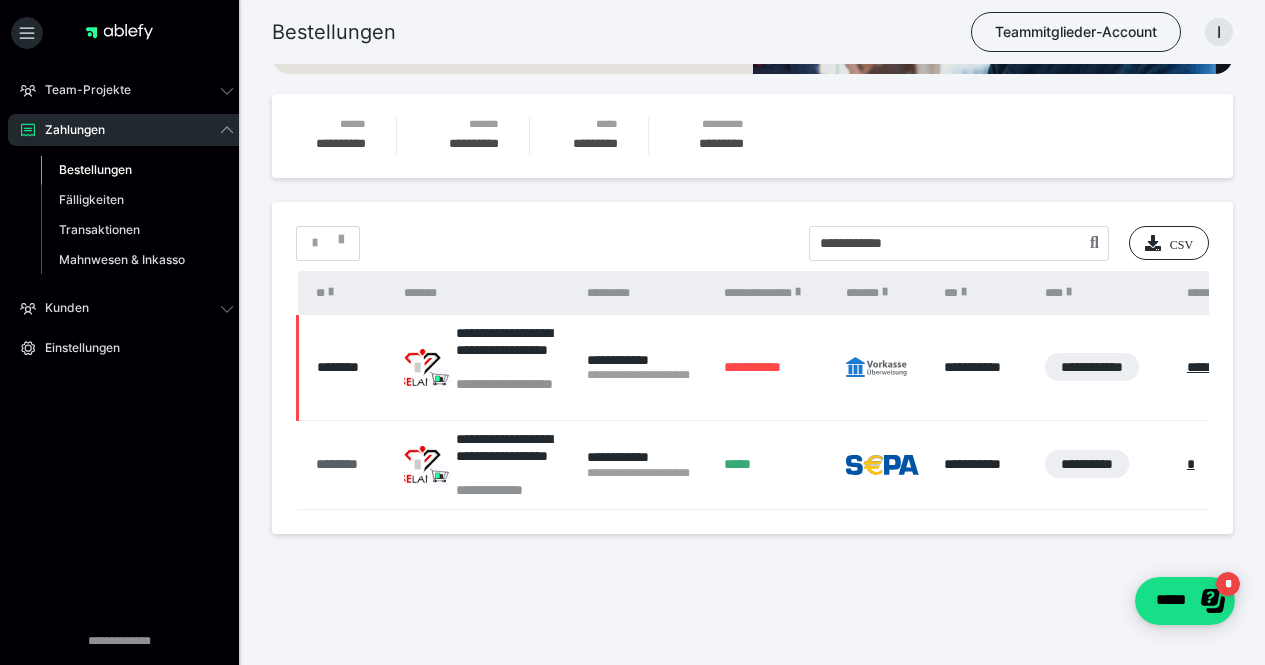click on "********" at bounding box center [350, 464] 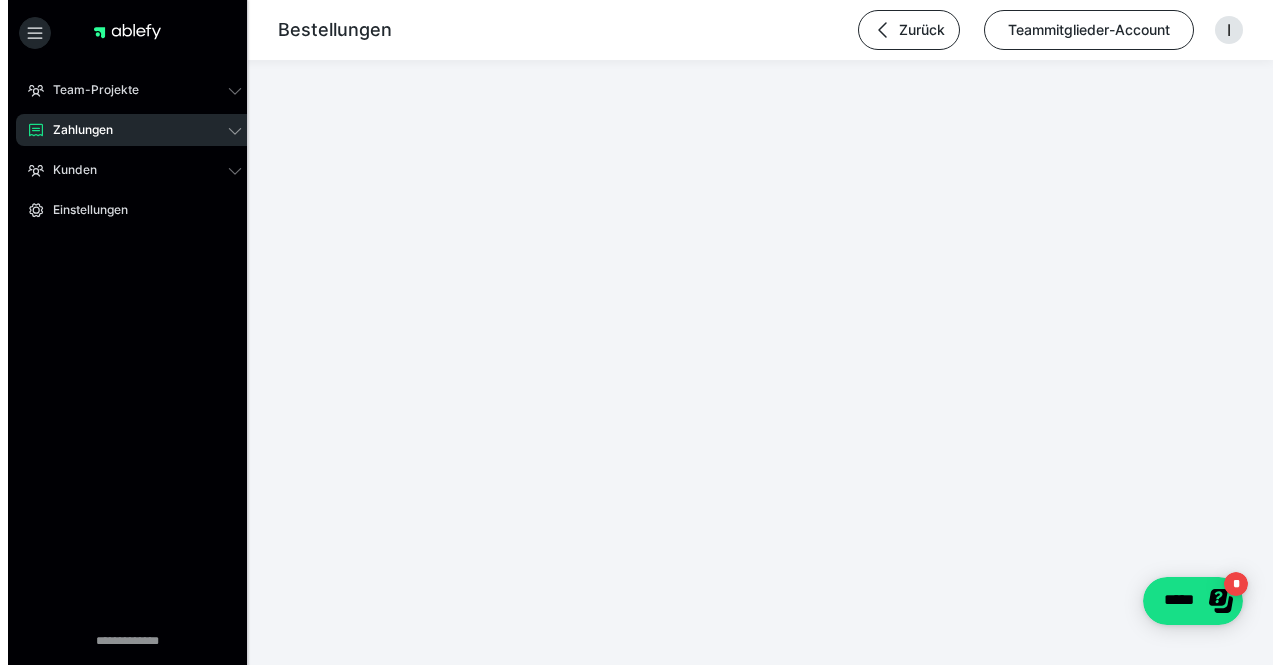 scroll, scrollTop: 0, scrollLeft: 0, axis: both 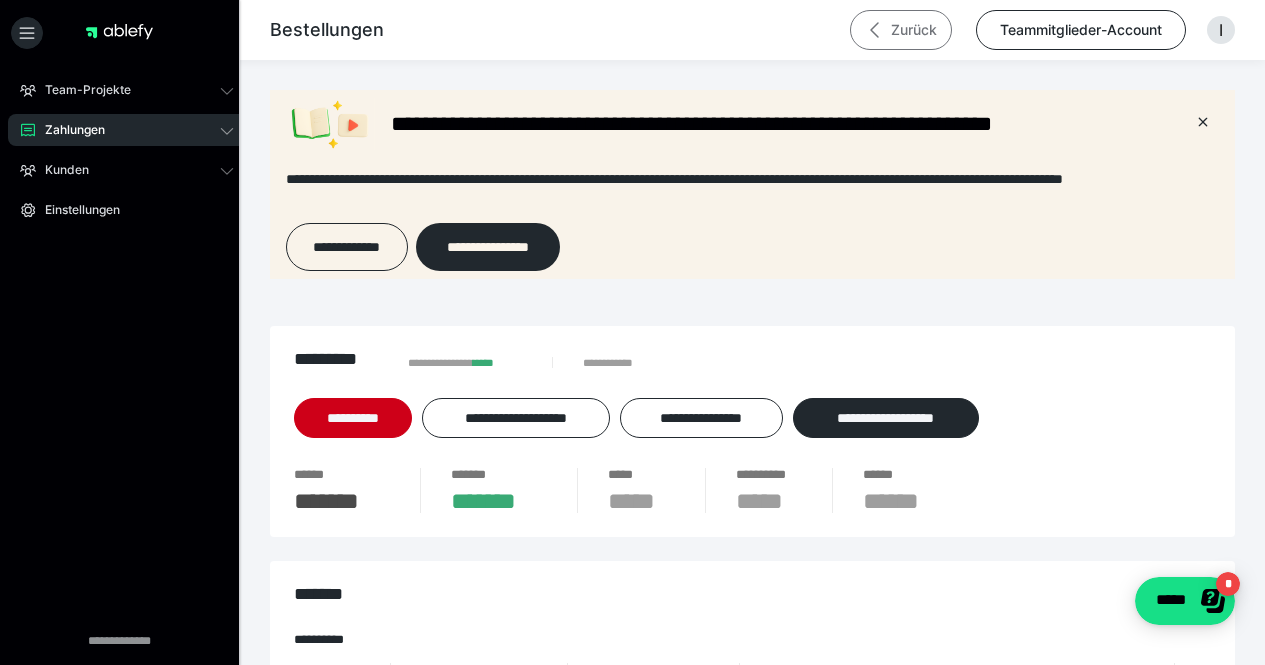 click on "Zurück" at bounding box center [901, 30] 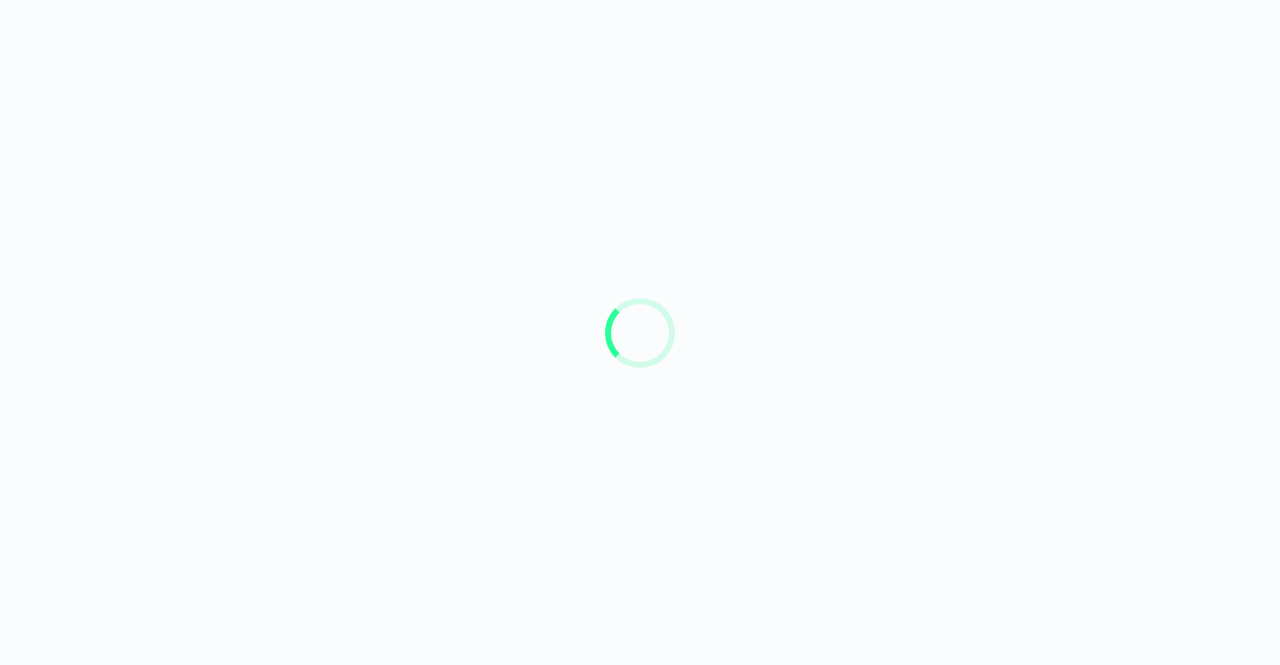scroll, scrollTop: 0, scrollLeft: 0, axis: both 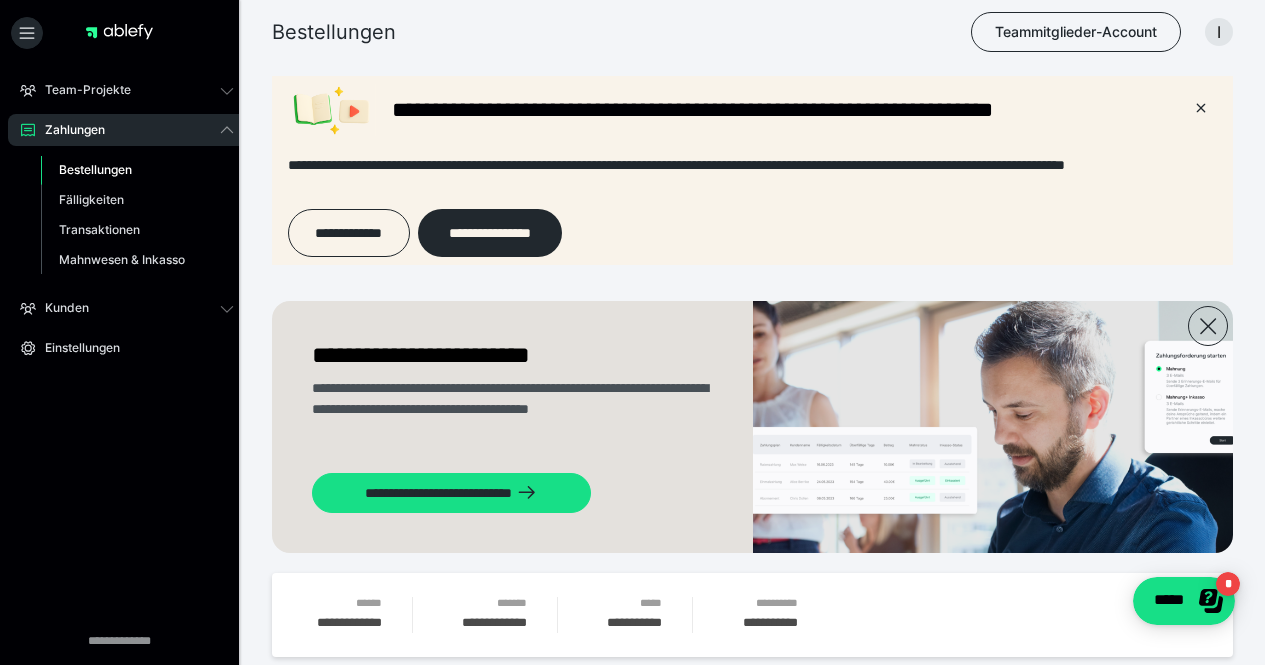 click on "**********" at bounding box center [752, 1077] 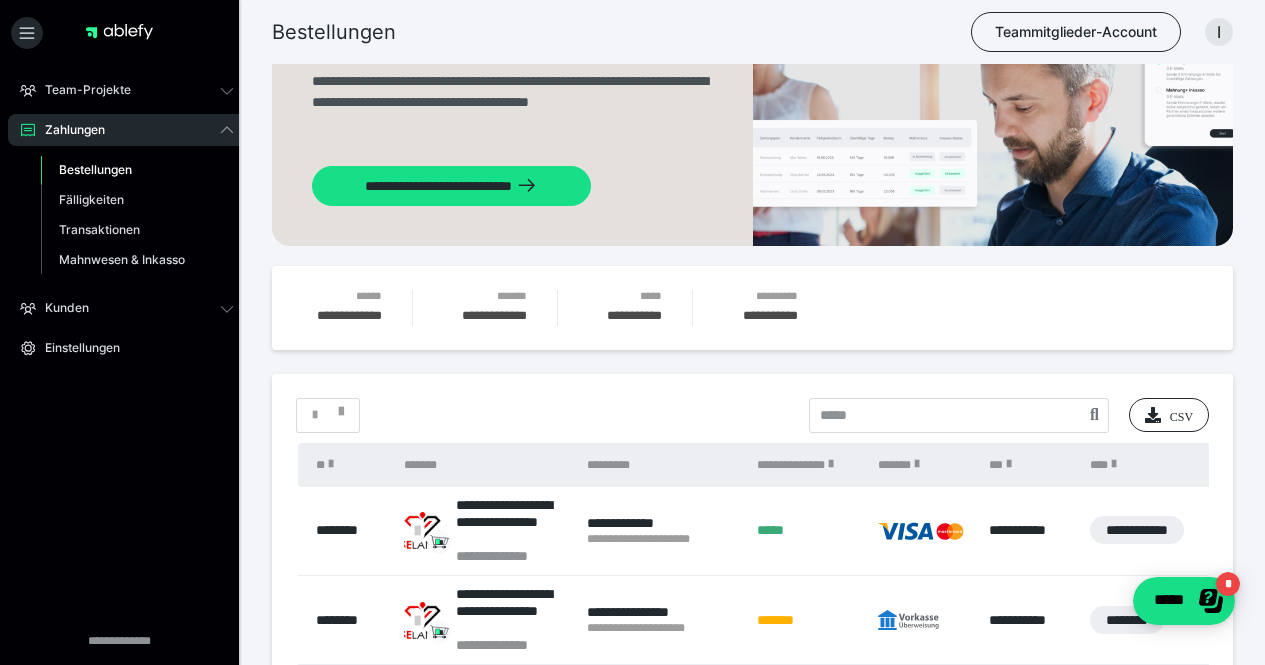 scroll, scrollTop: 308, scrollLeft: 0, axis: vertical 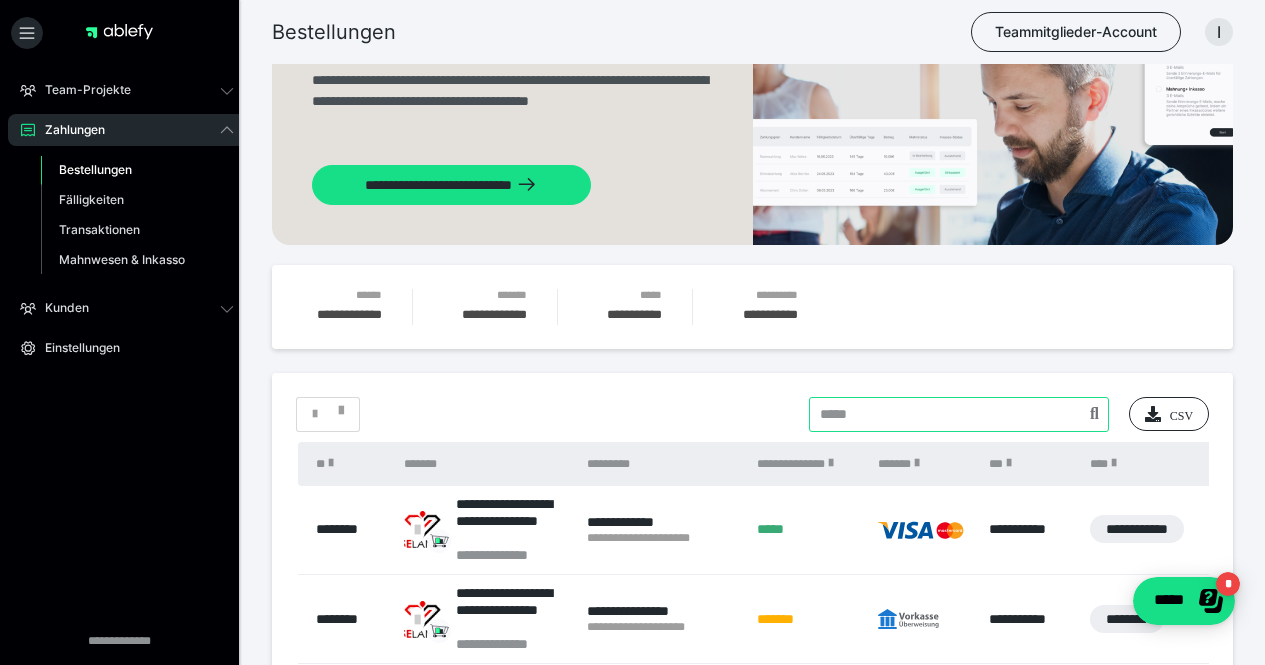 click at bounding box center (959, 414) 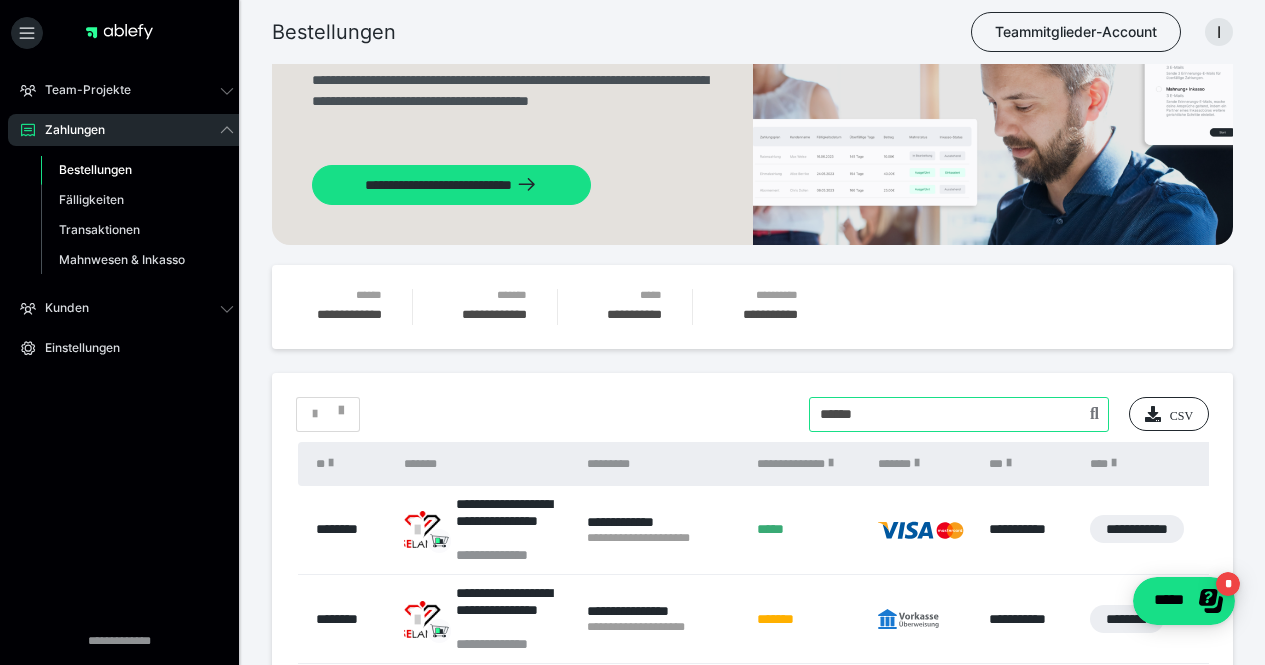 type on "******" 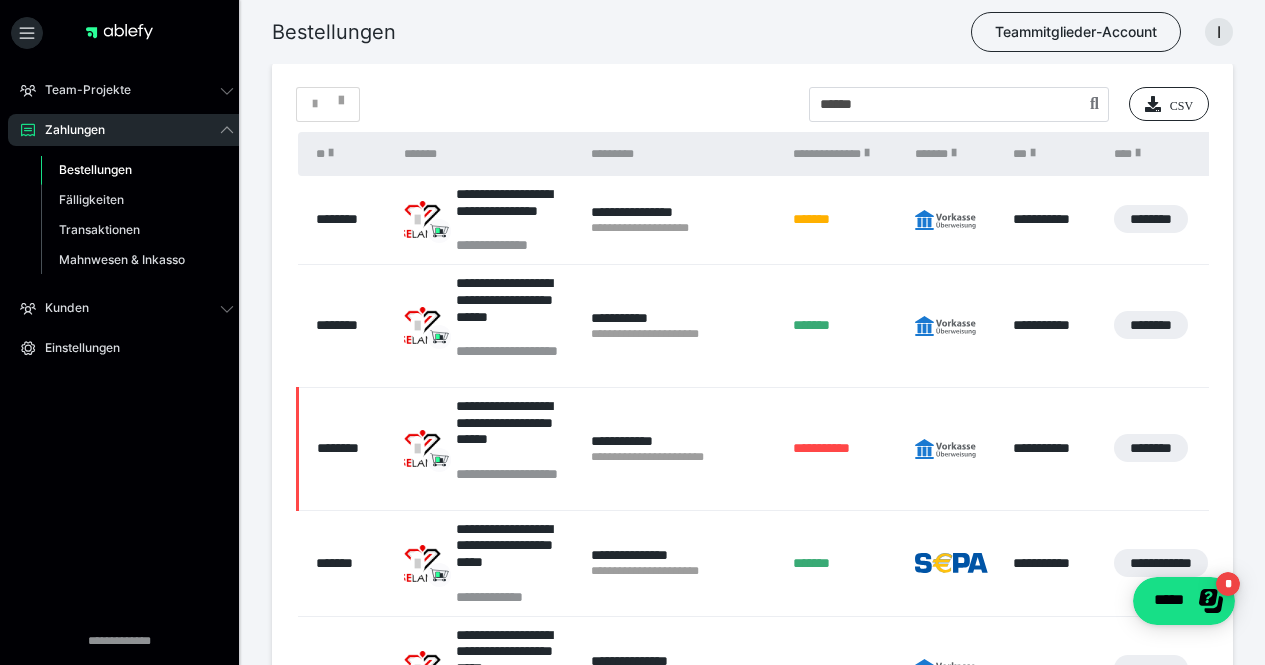 scroll, scrollTop: 616, scrollLeft: 0, axis: vertical 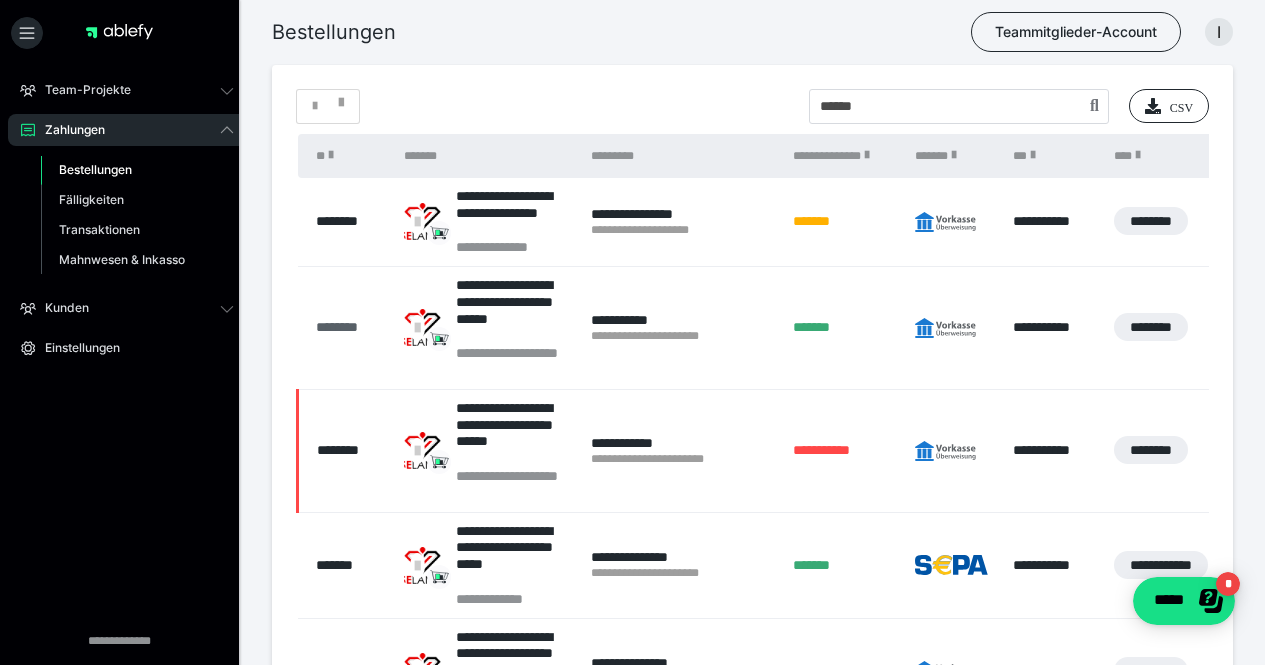click on "********" at bounding box center [350, 327] 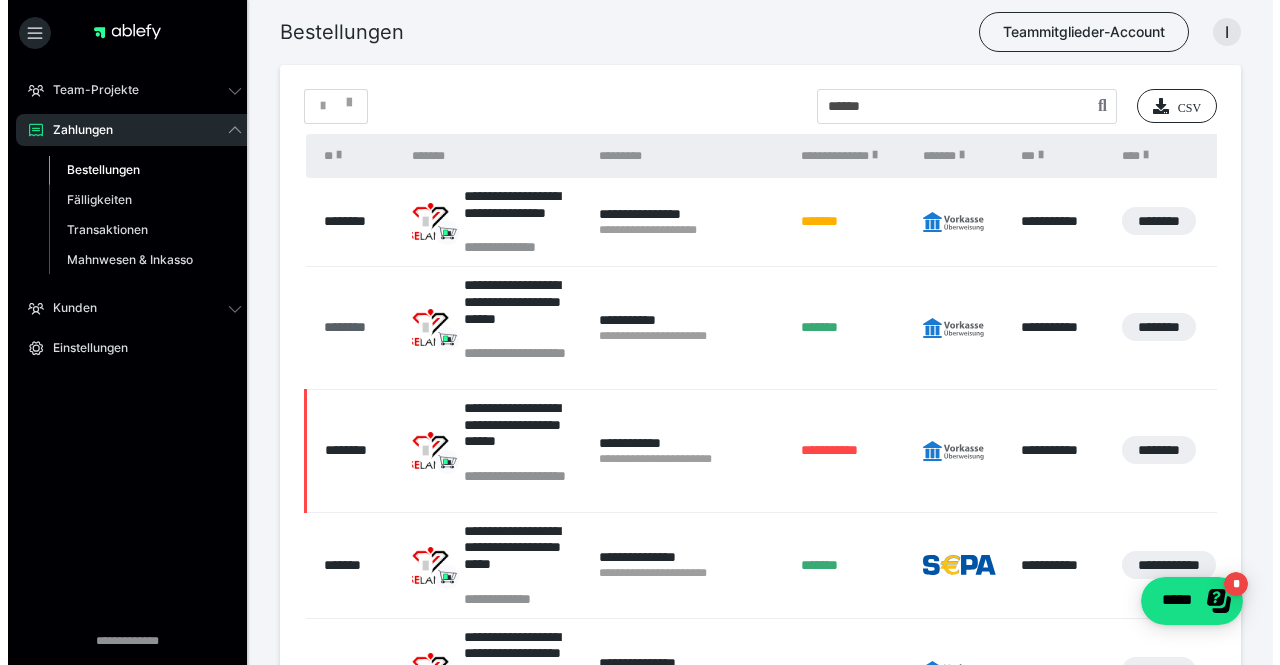 scroll, scrollTop: 0, scrollLeft: 0, axis: both 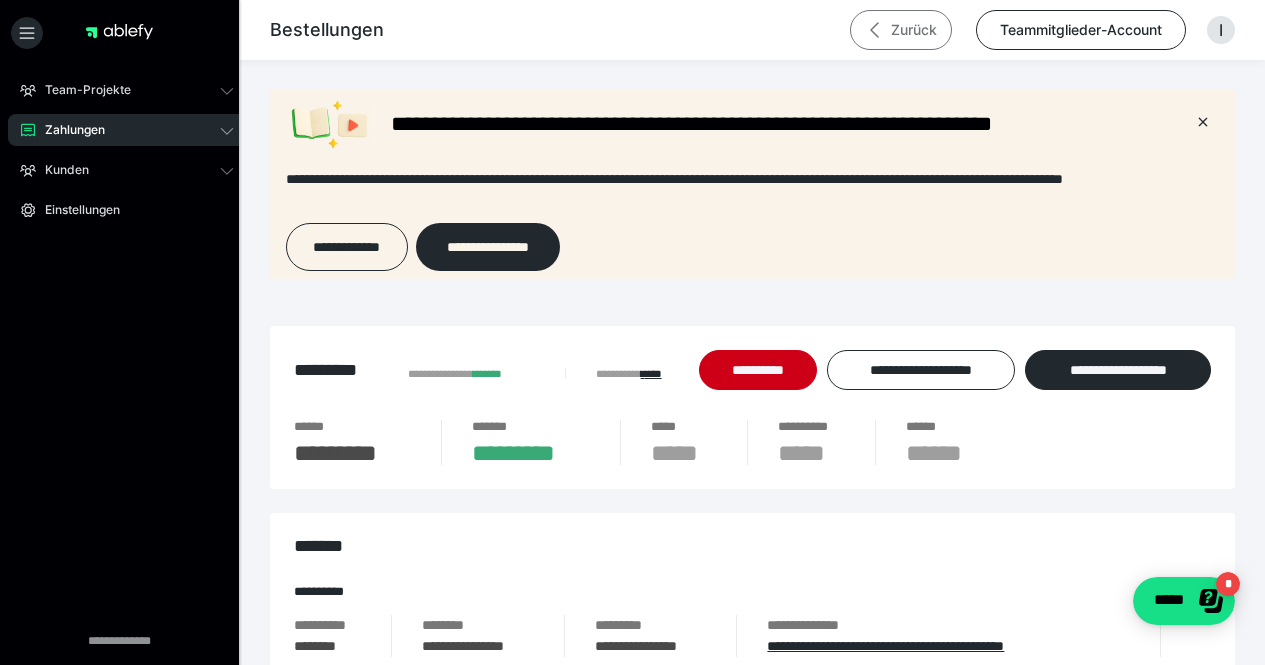 click on "Zurück" at bounding box center (901, 30) 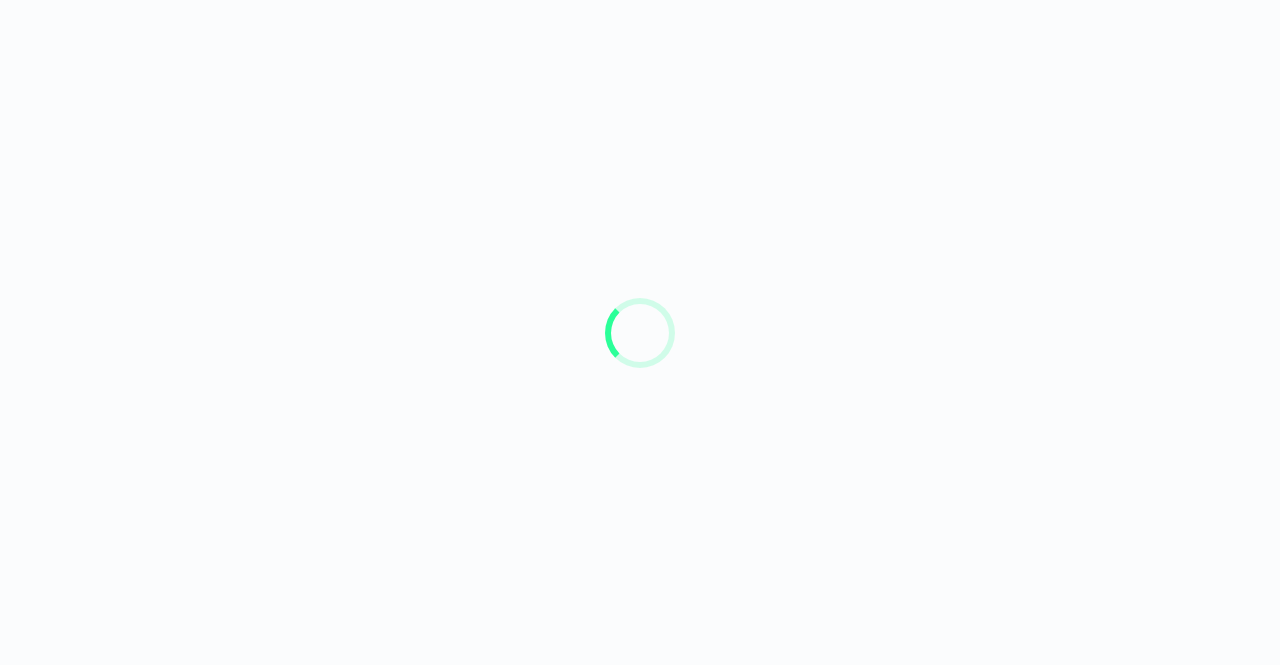 scroll, scrollTop: 0, scrollLeft: 0, axis: both 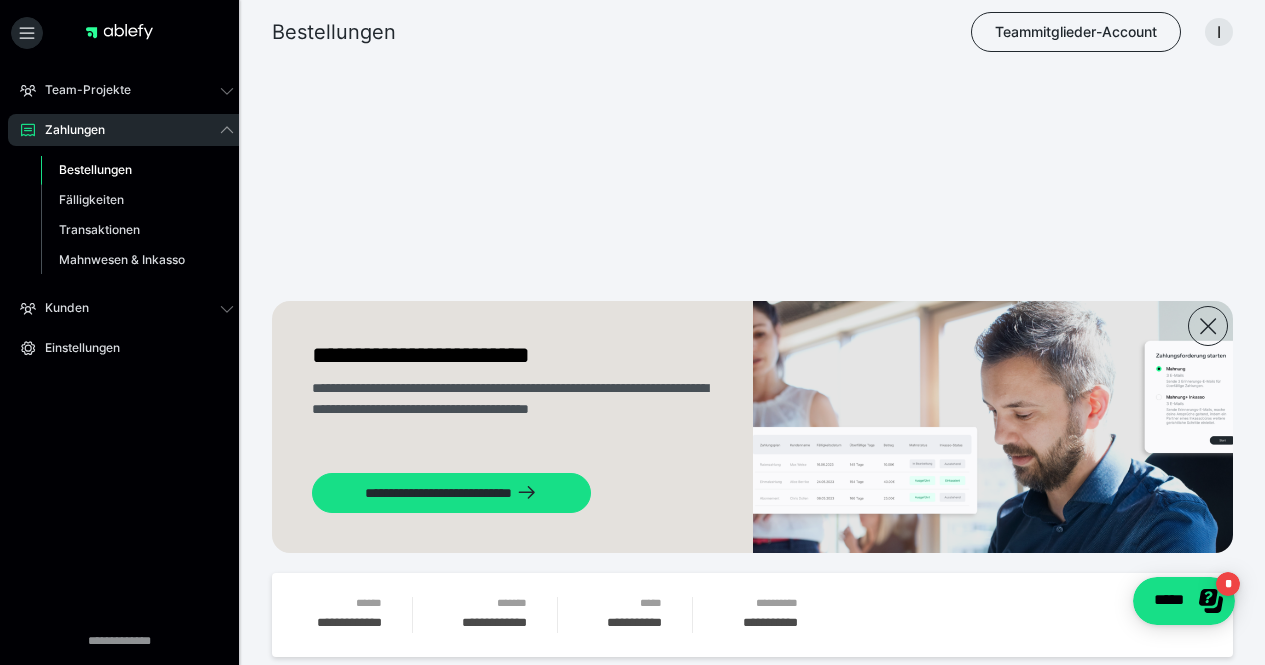 click on "**********" at bounding box center (752, 1077) 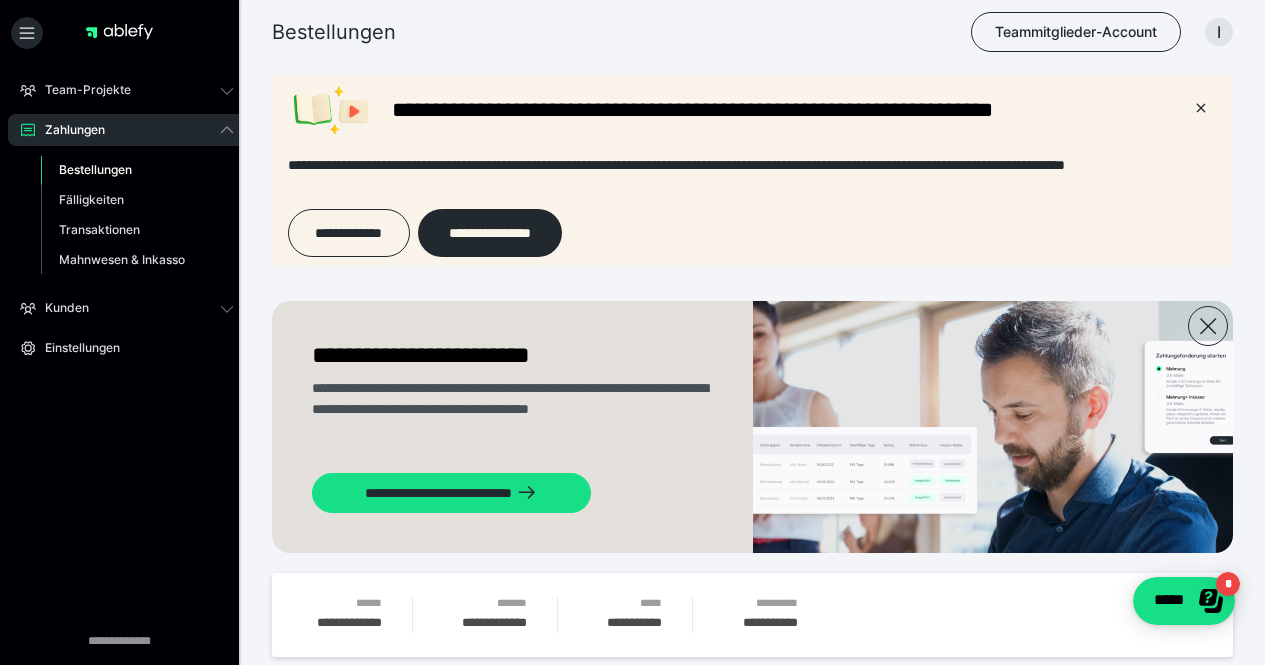 scroll, scrollTop: 0, scrollLeft: 0, axis: both 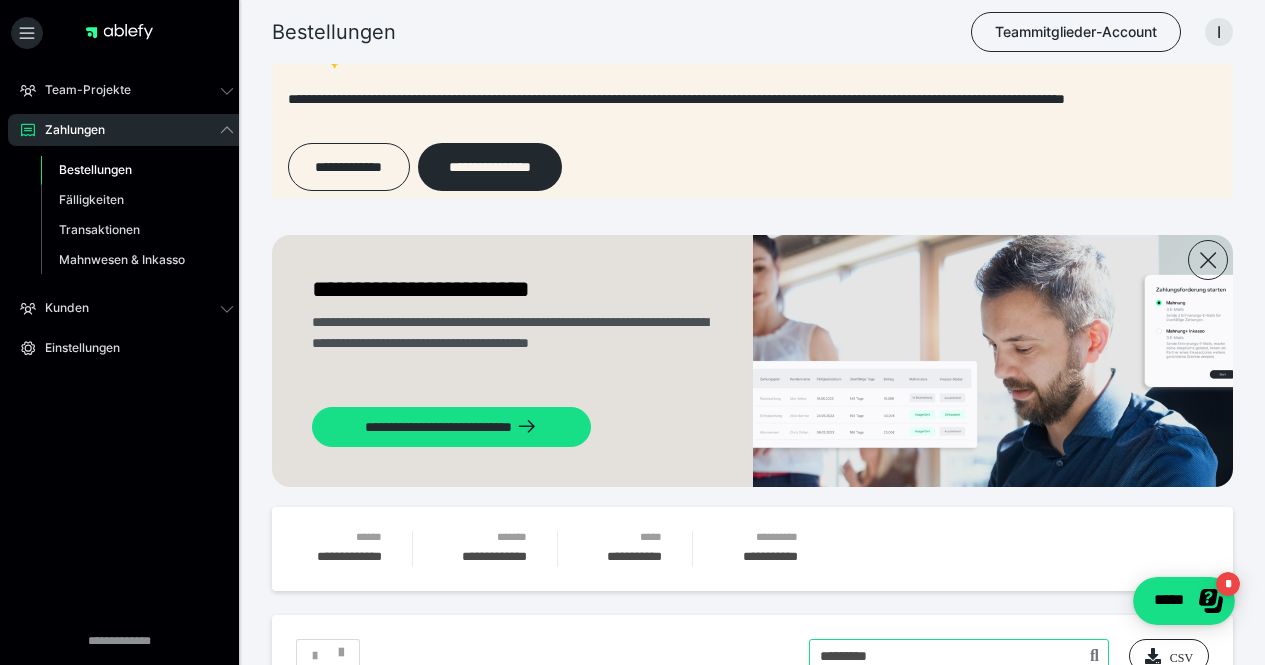 type on "*********" 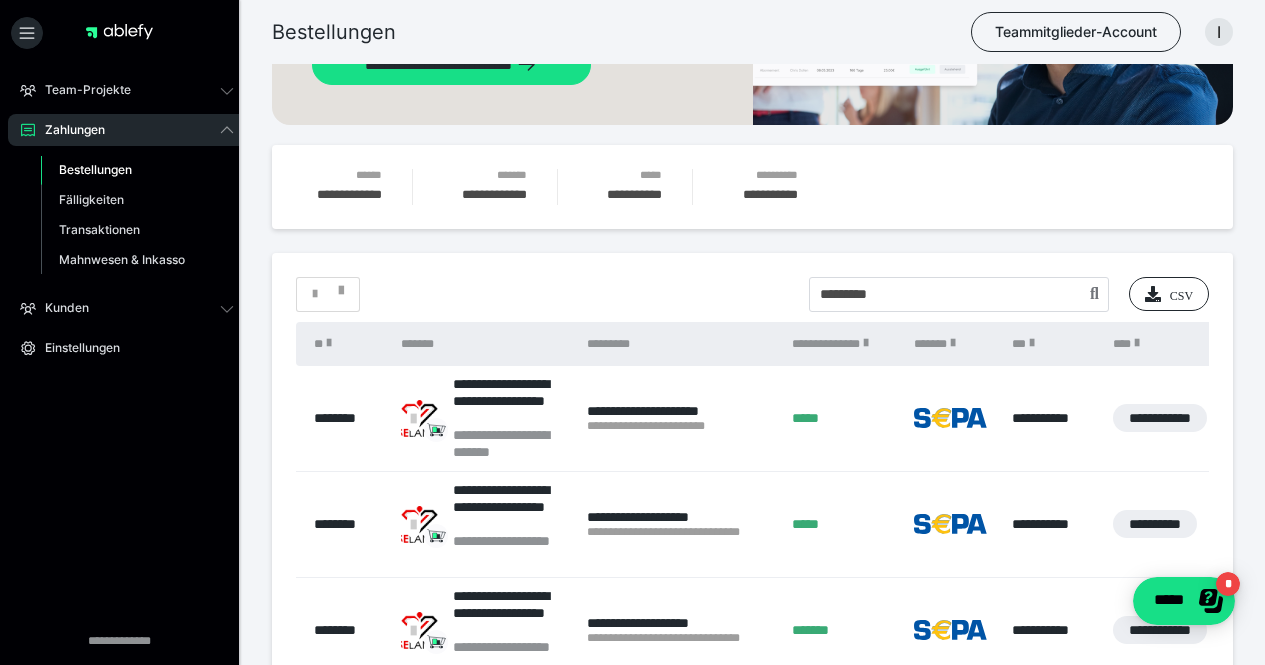 scroll, scrollTop: 429, scrollLeft: 0, axis: vertical 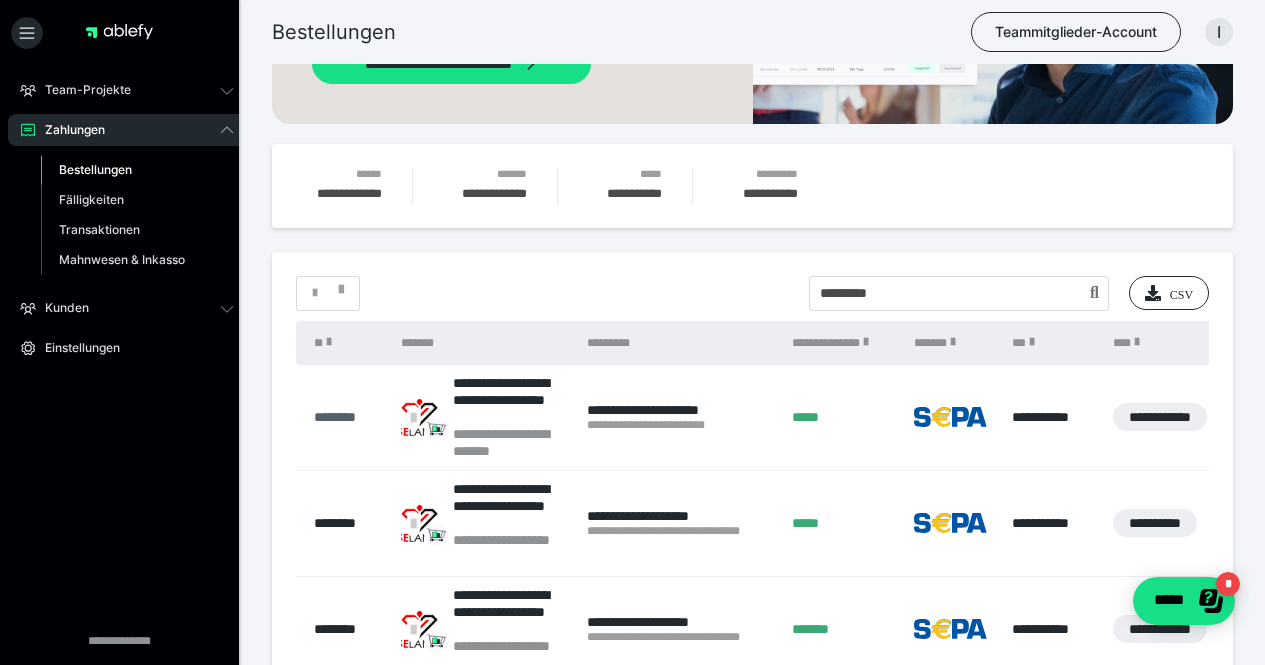 click on "********" at bounding box center (347, 417) 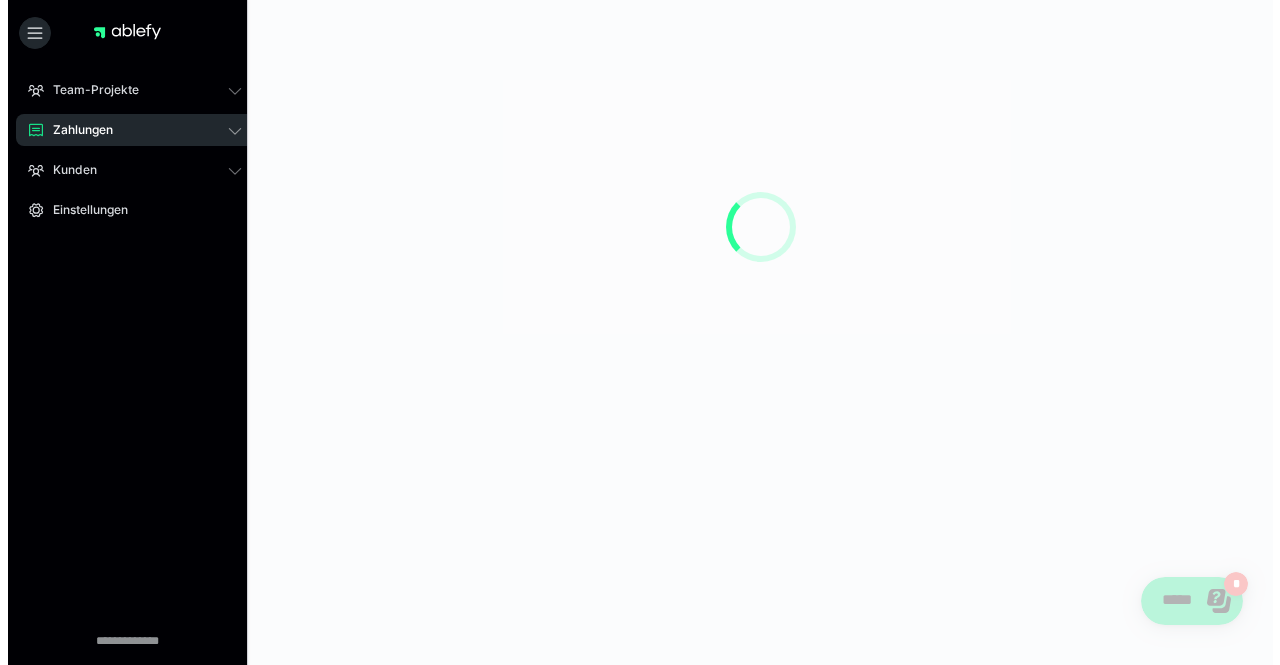 scroll, scrollTop: 0, scrollLeft: 0, axis: both 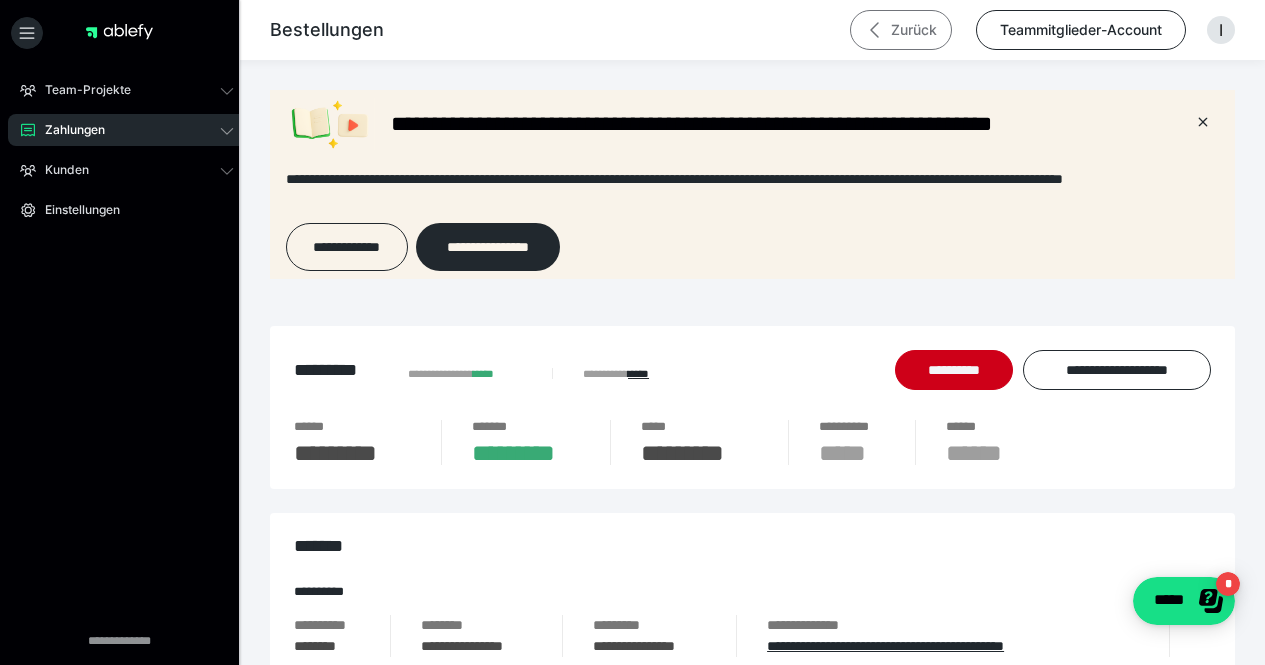 click 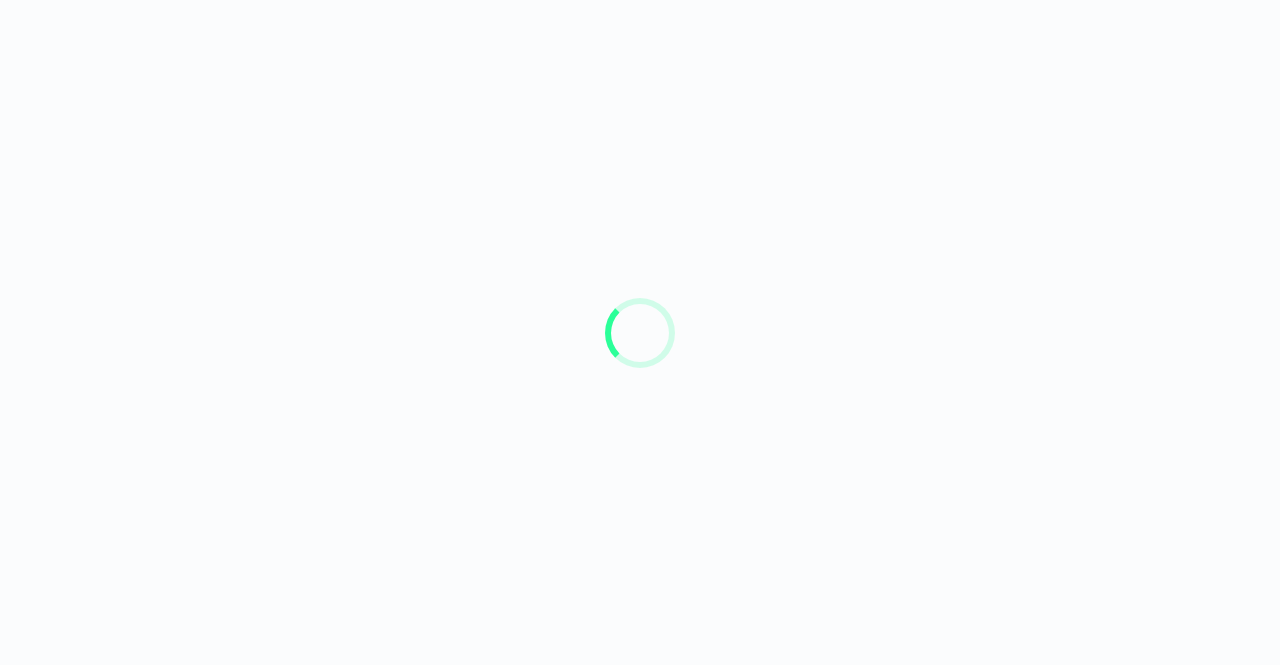 scroll, scrollTop: 0, scrollLeft: 0, axis: both 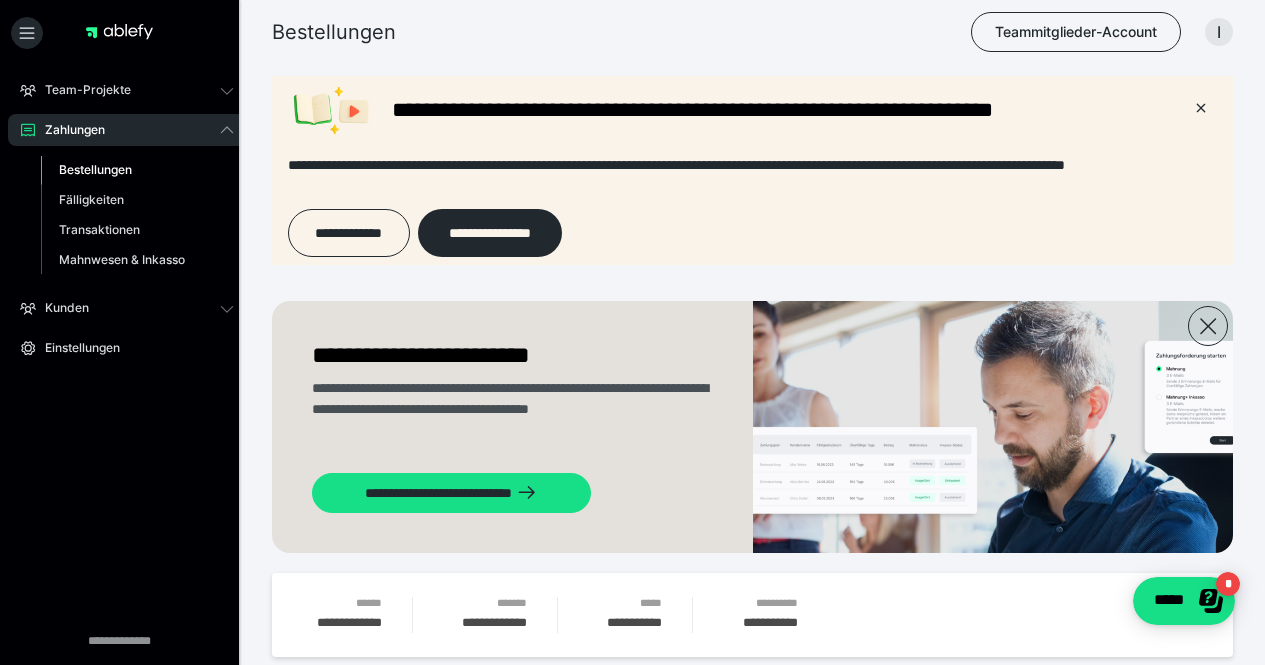 click at bounding box center (993, 427) 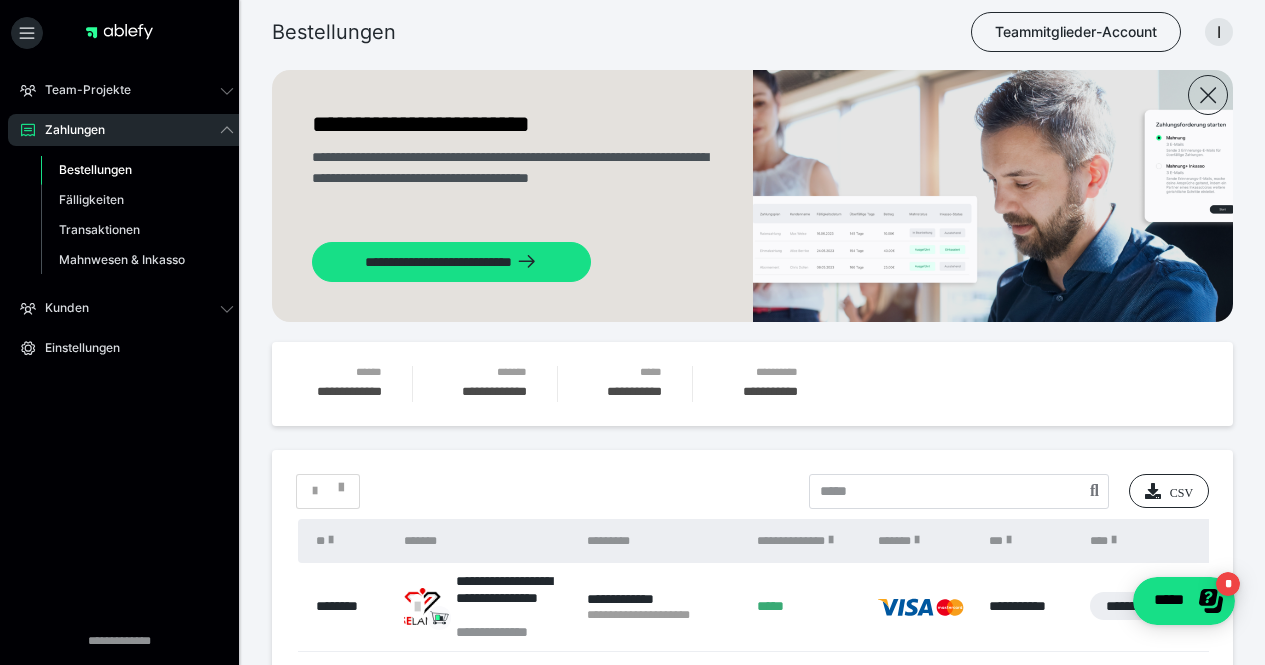 scroll, scrollTop: 234, scrollLeft: 0, axis: vertical 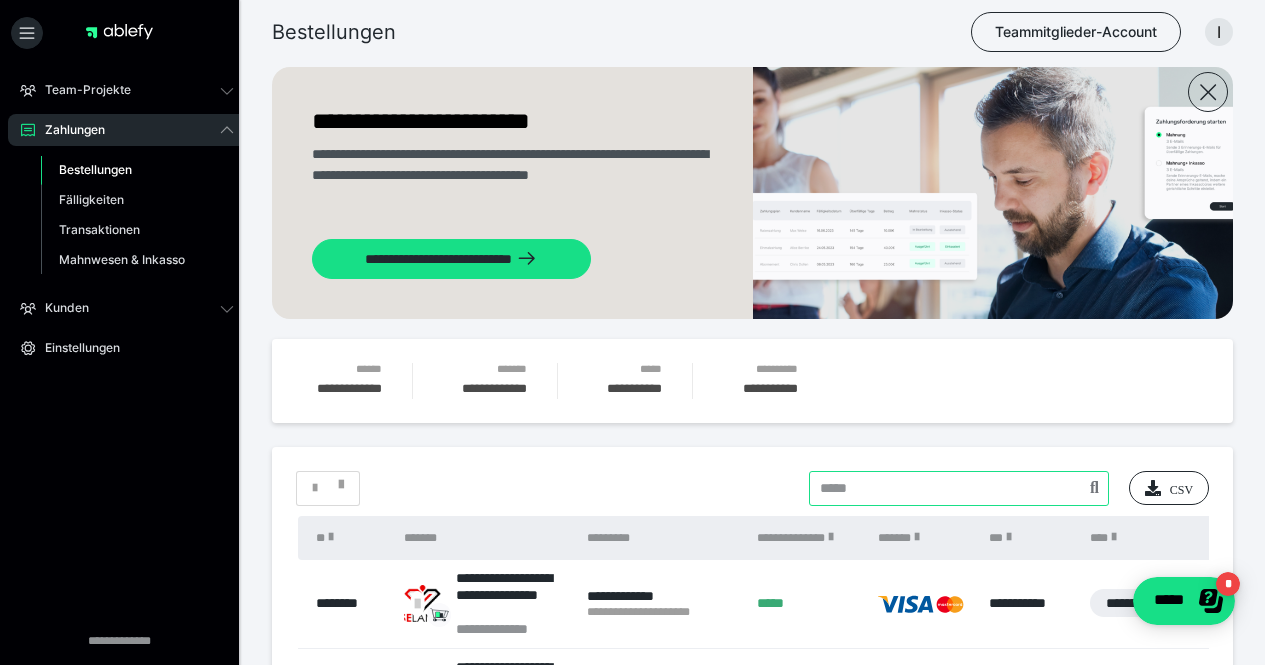 click at bounding box center [959, 488] 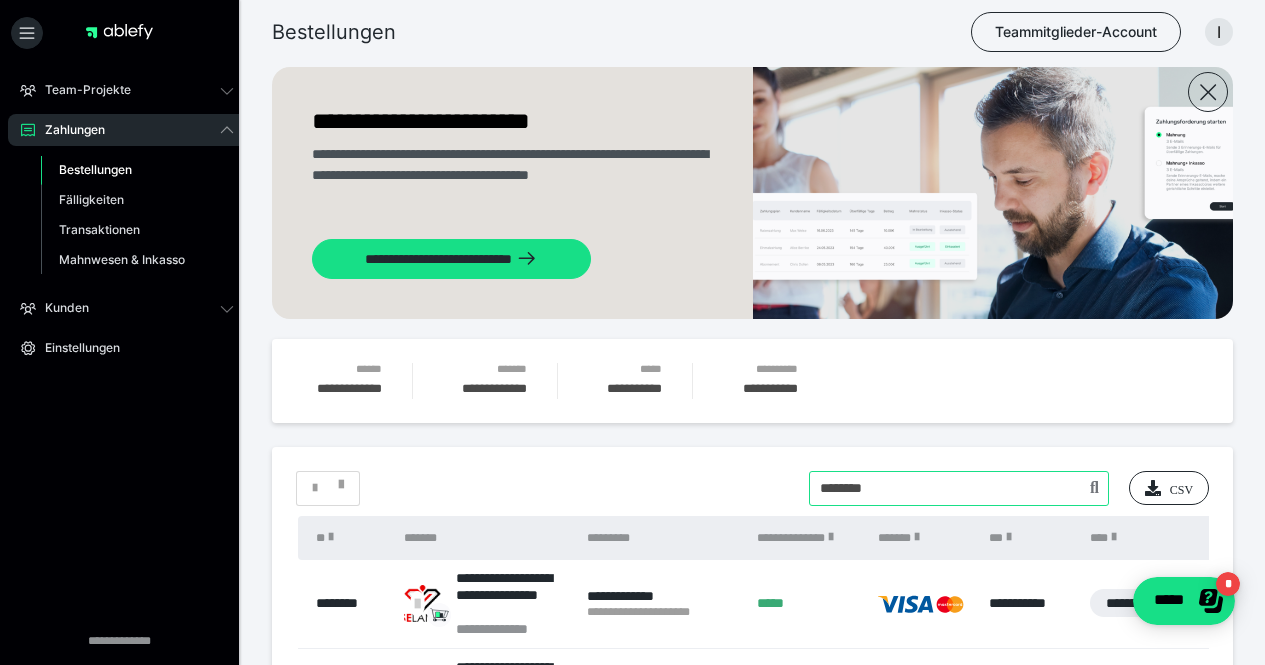 type on "********" 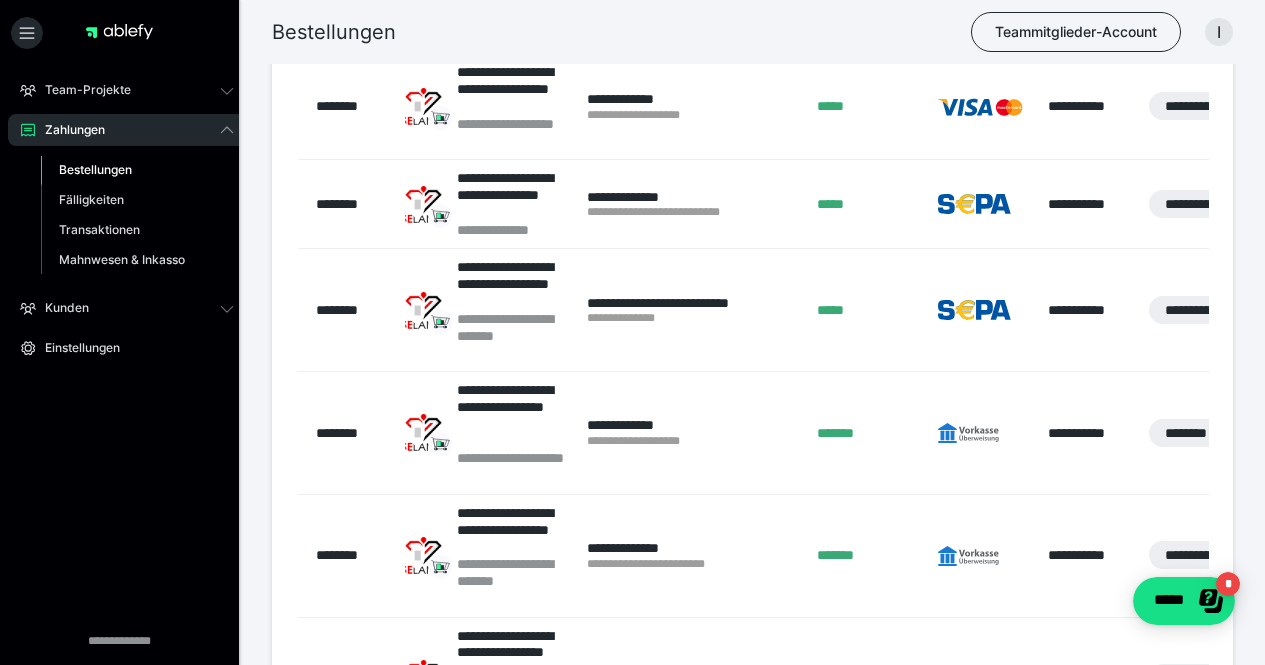 scroll, scrollTop: 1145, scrollLeft: 0, axis: vertical 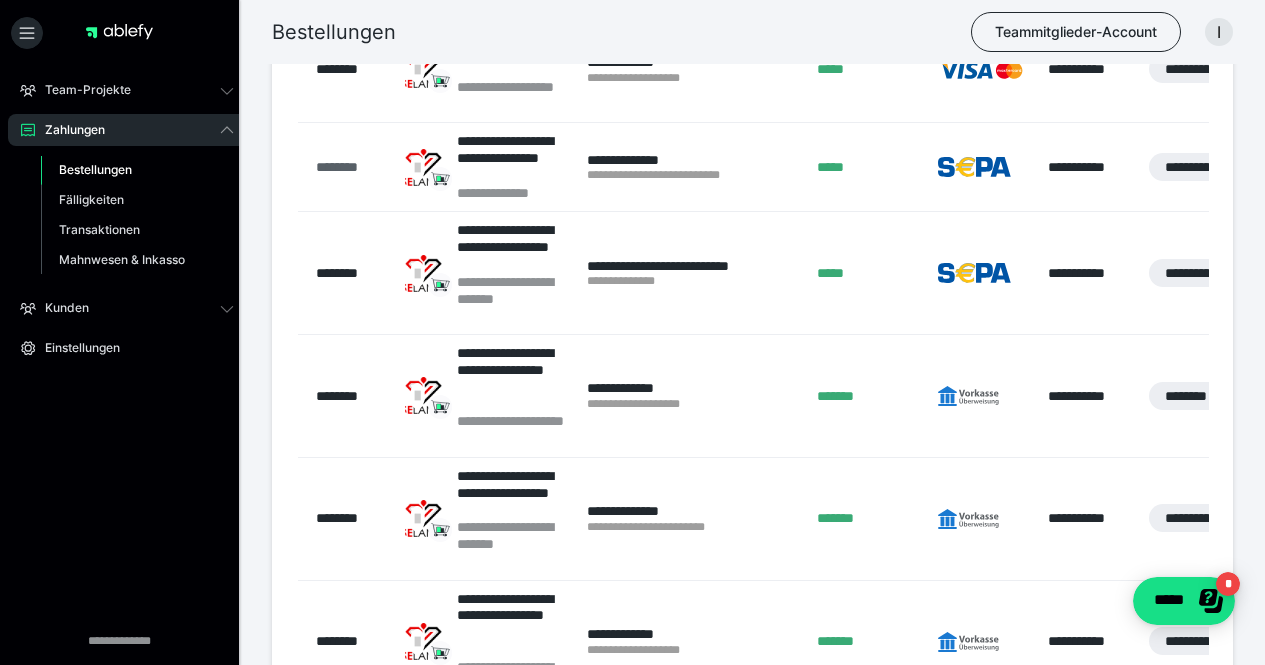 click on "********" at bounding box center [350, 167] 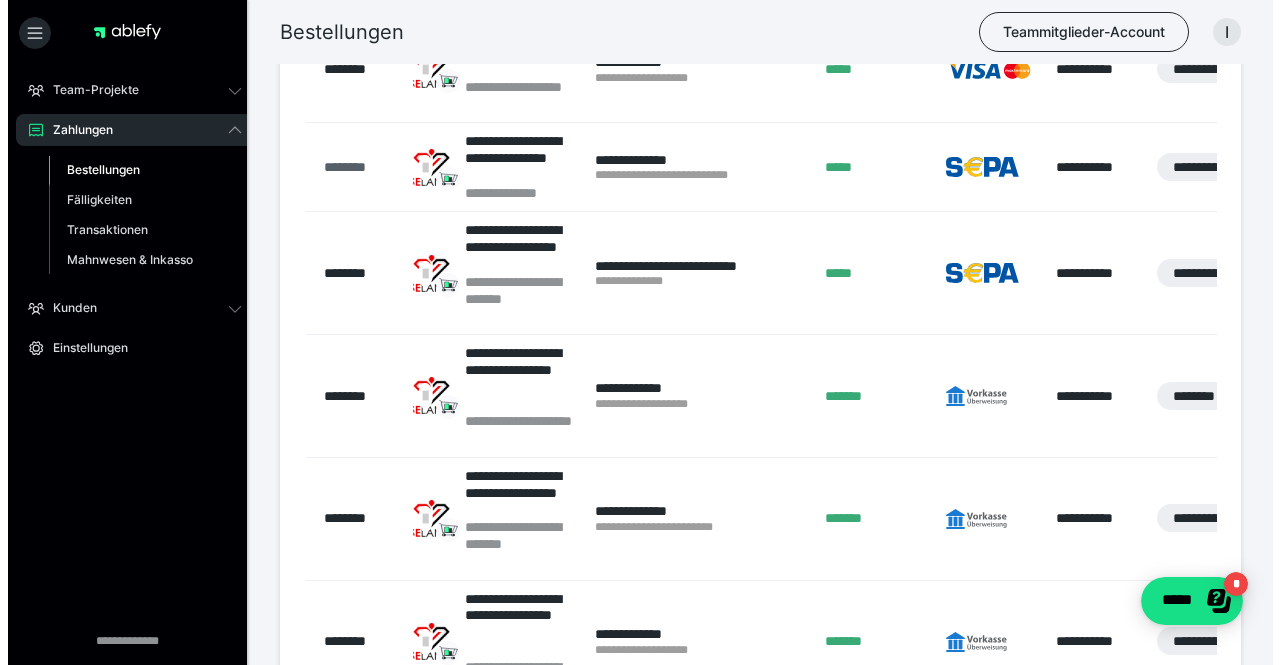 scroll, scrollTop: 0, scrollLeft: 0, axis: both 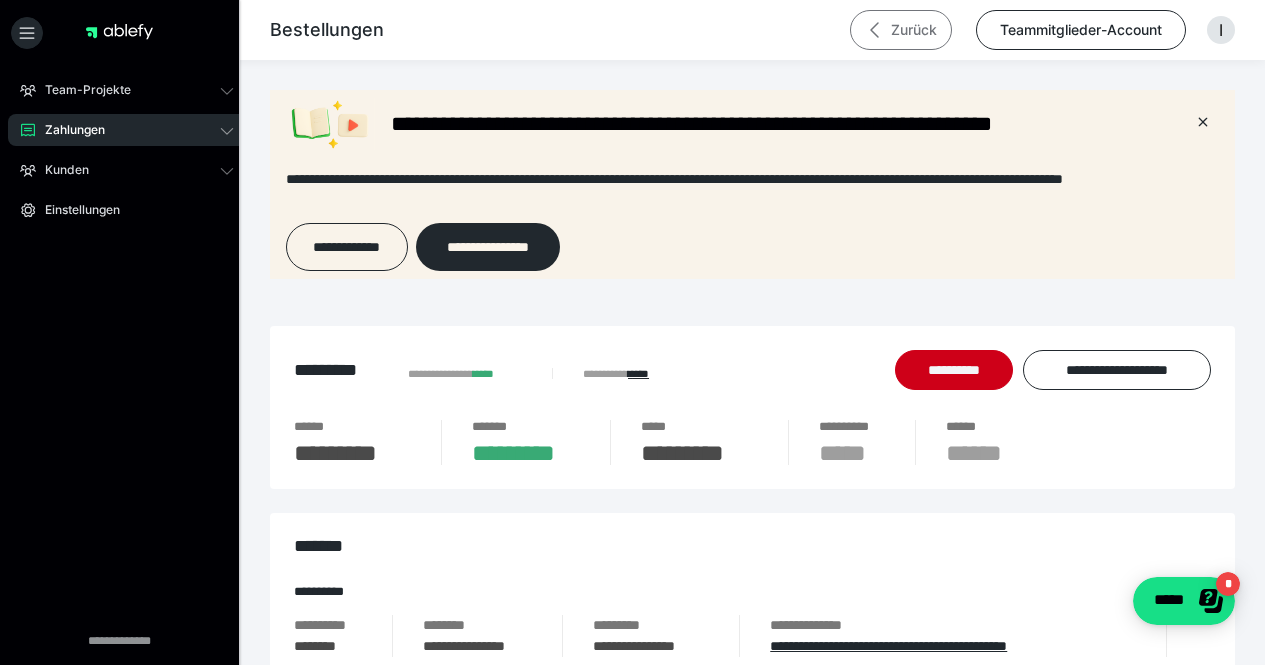 click 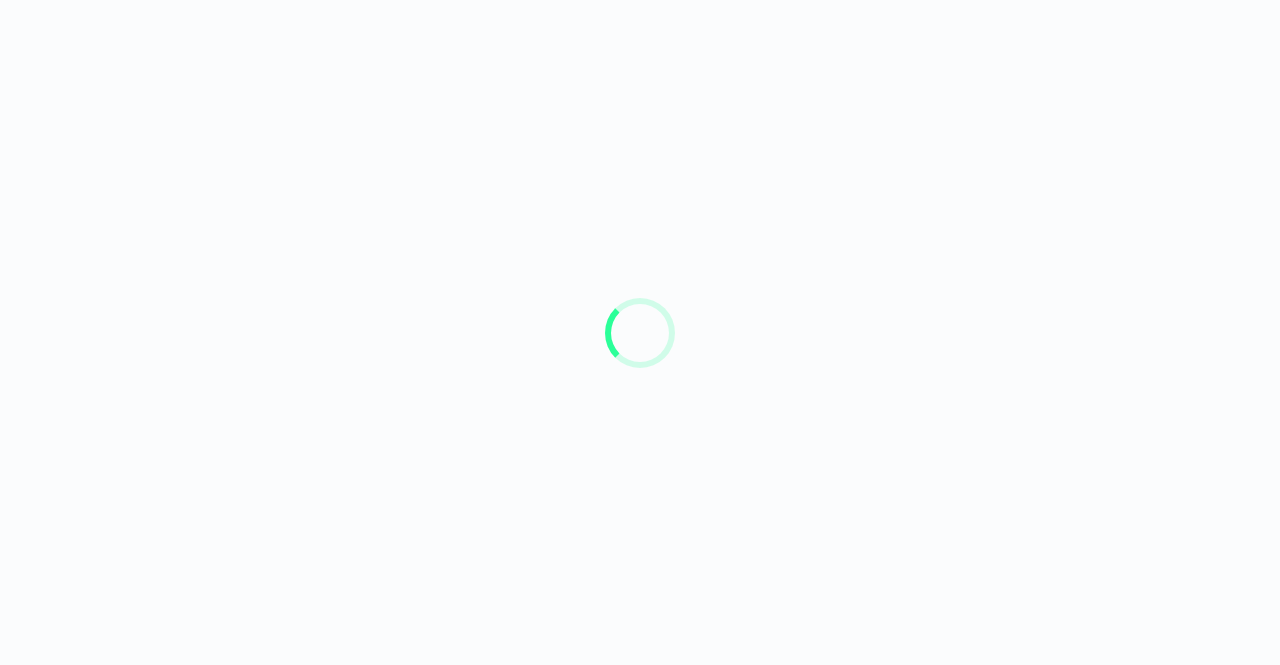 scroll, scrollTop: 0, scrollLeft: 0, axis: both 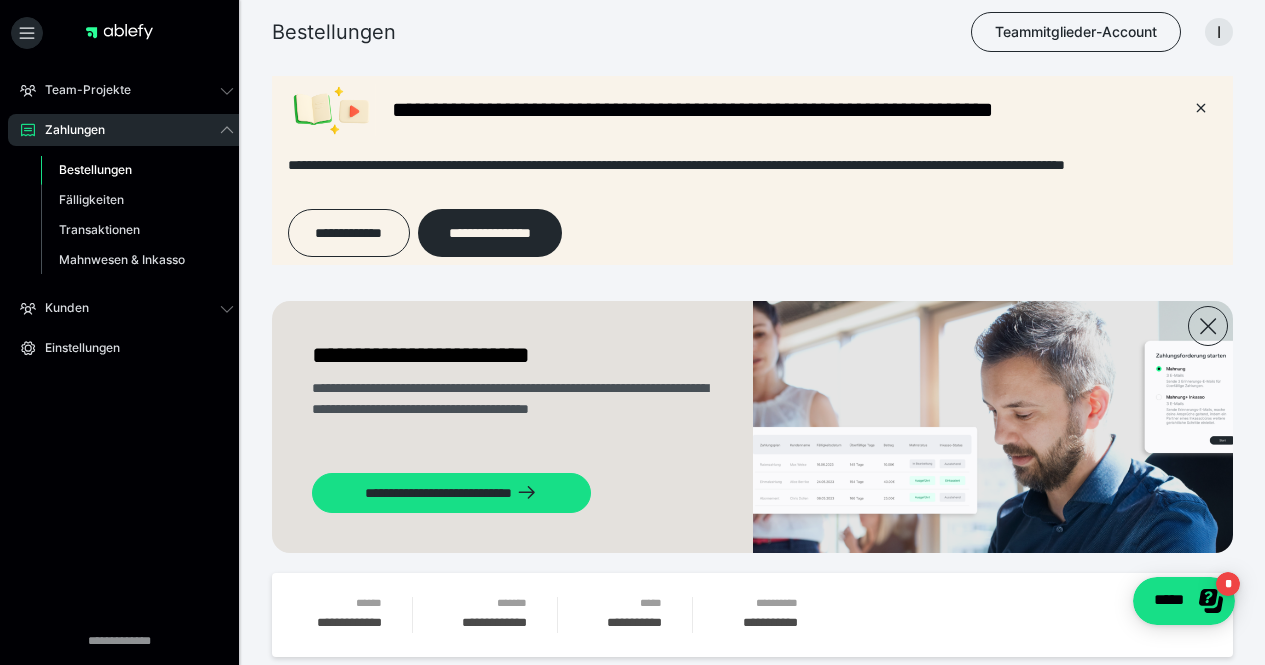 click on "**********" at bounding box center (752, 1077) 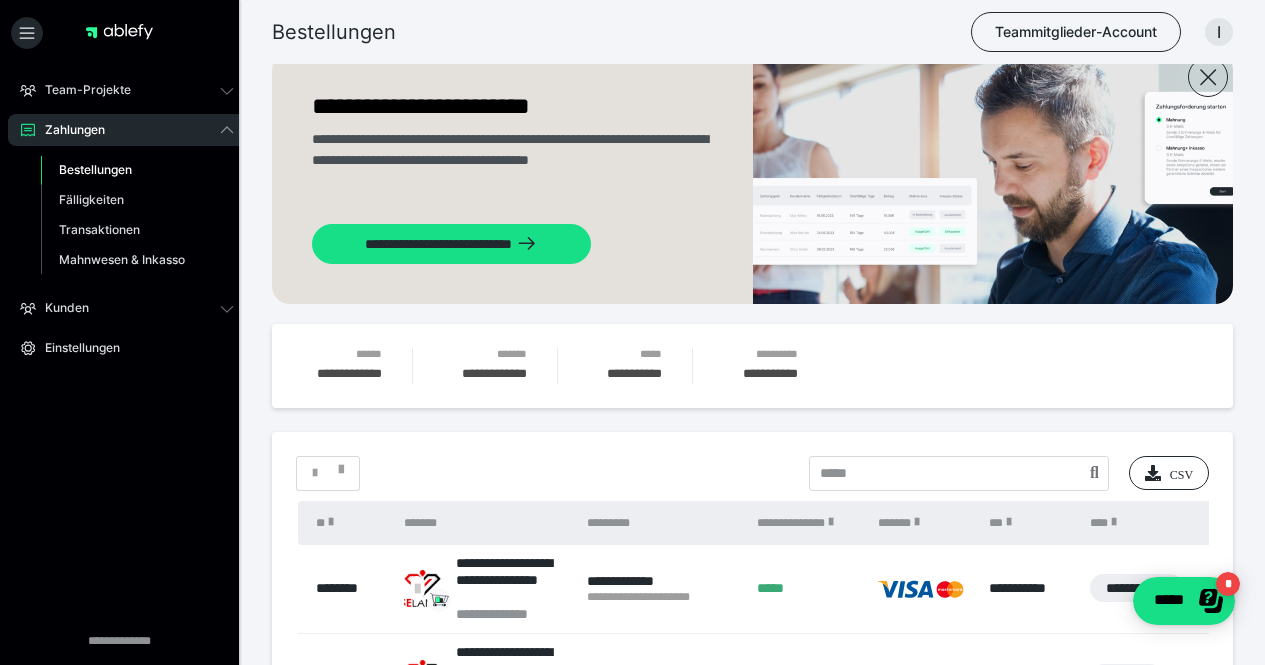 scroll, scrollTop: 251, scrollLeft: 0, axis: vertical 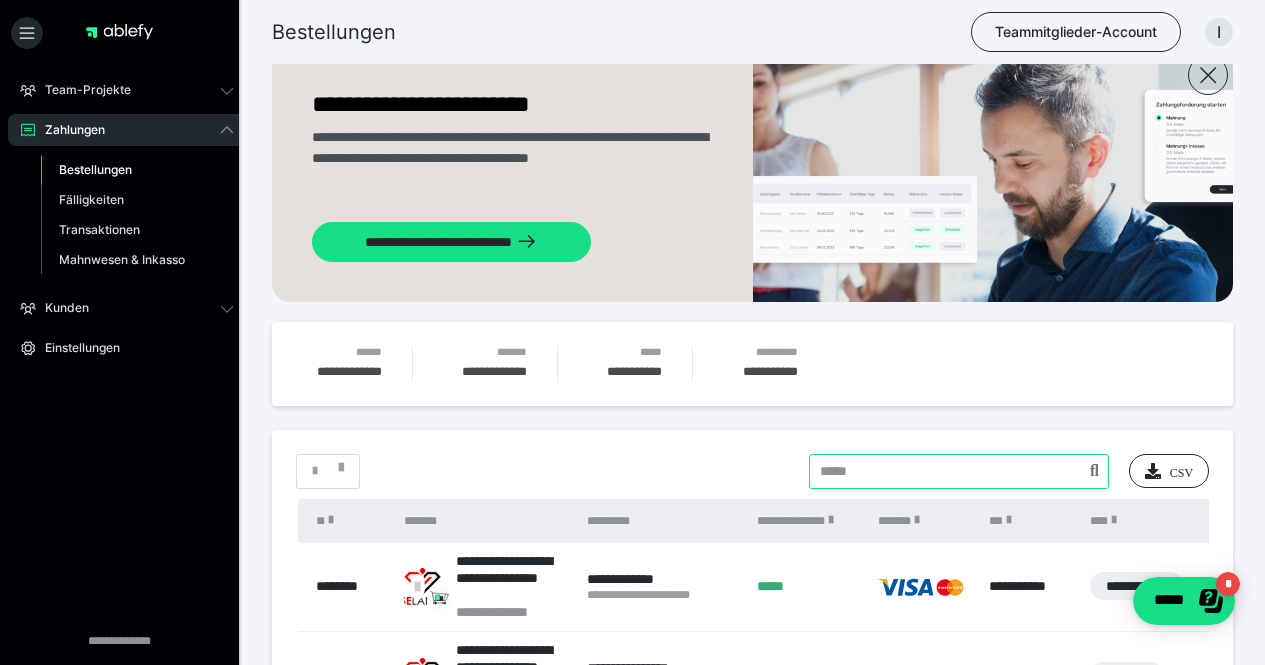 click at bounding box center (959, 471) 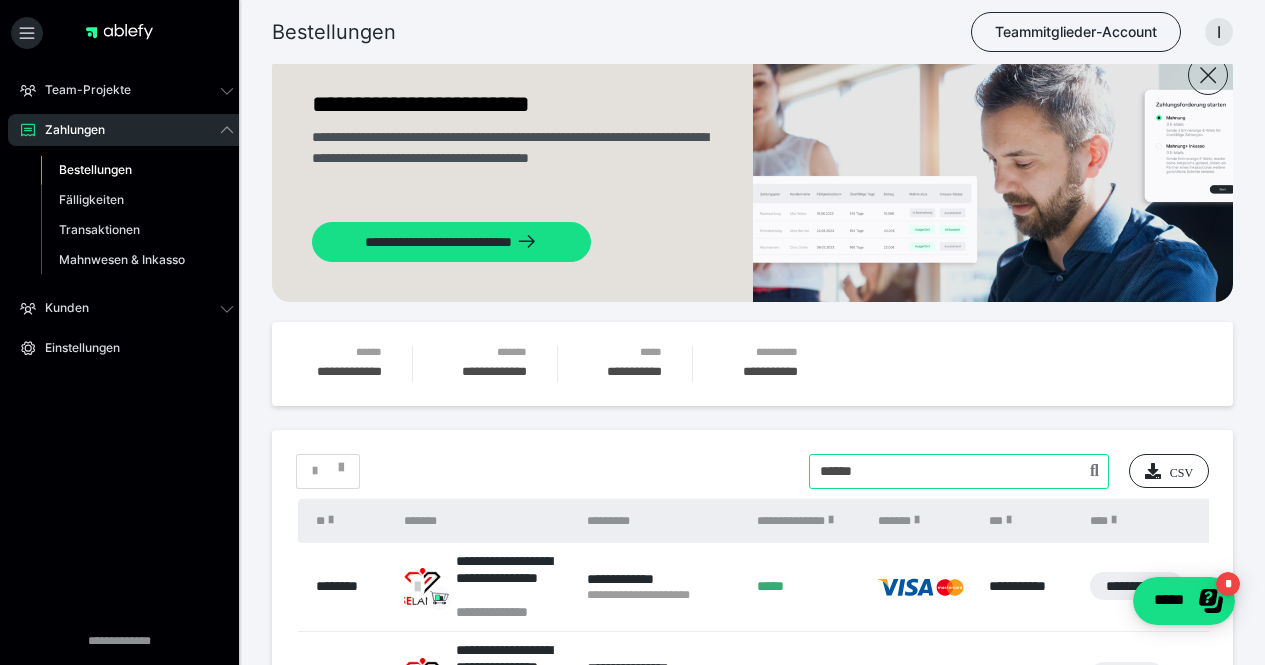 type on "******" 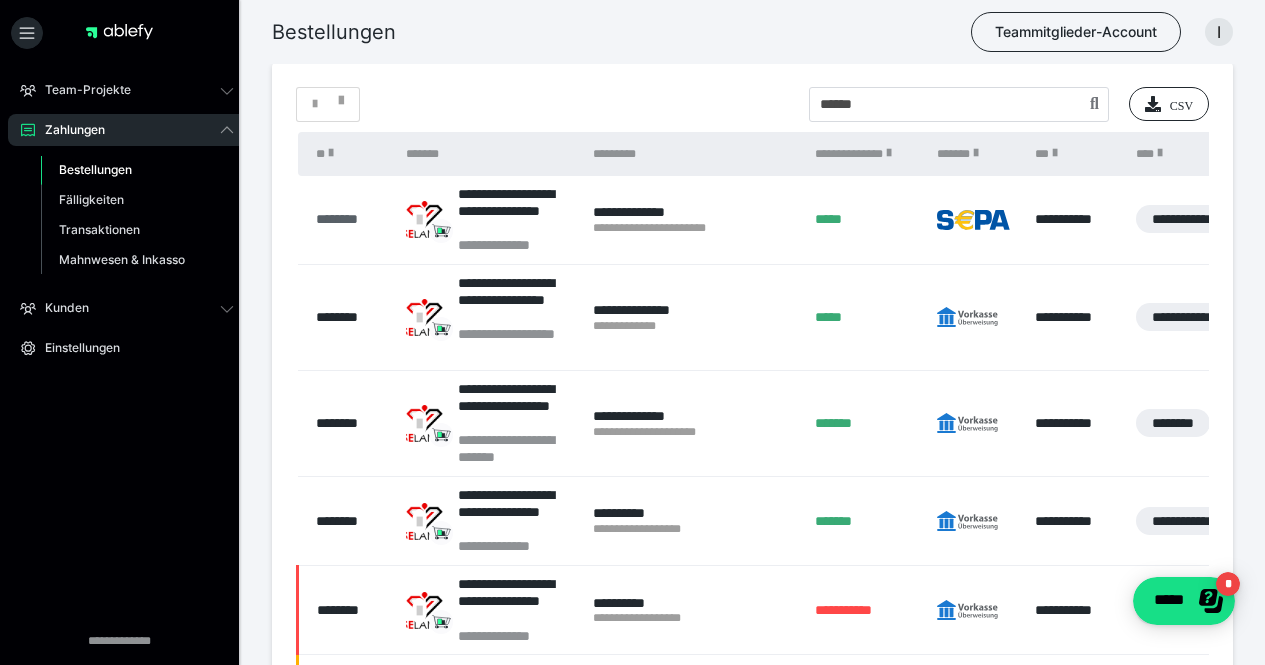 scroll, scrollTop: 595, scrollLeft: 0, axis: vertical 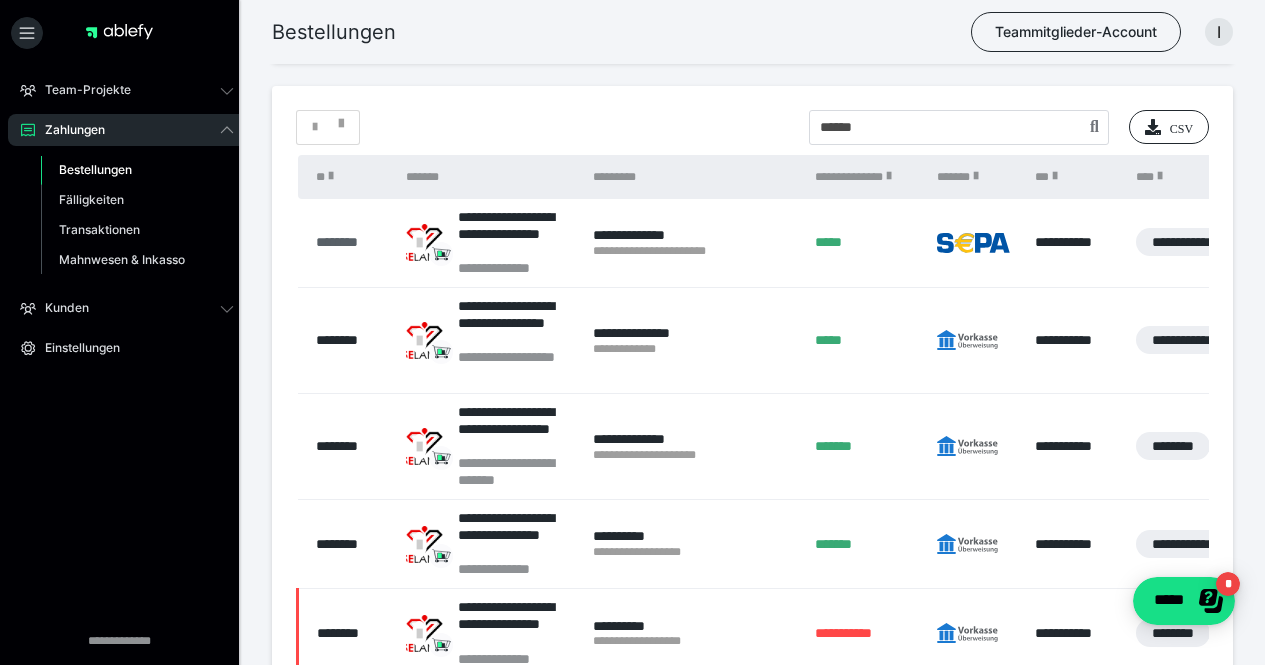 click on "********" at bounding box center (351, 242) 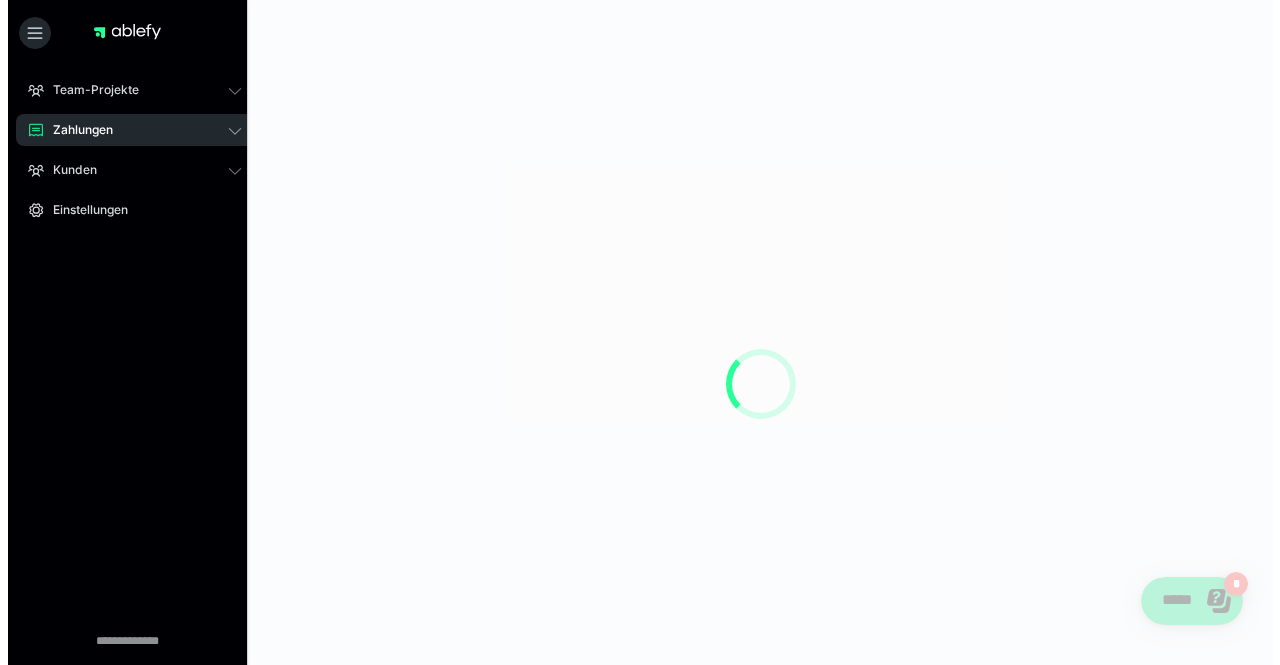 scroll, scrollTop: 0, scrollLeft: 0, axis: both 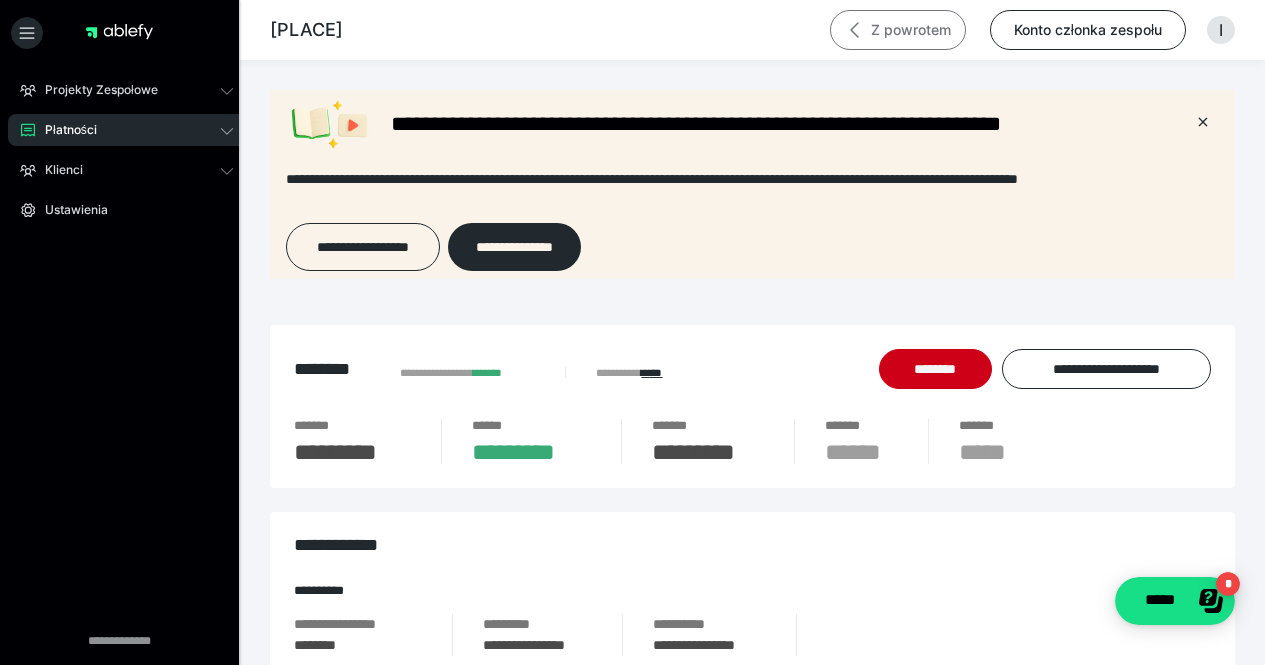 click on "Z powrotem" at bounding box center [898, 30] 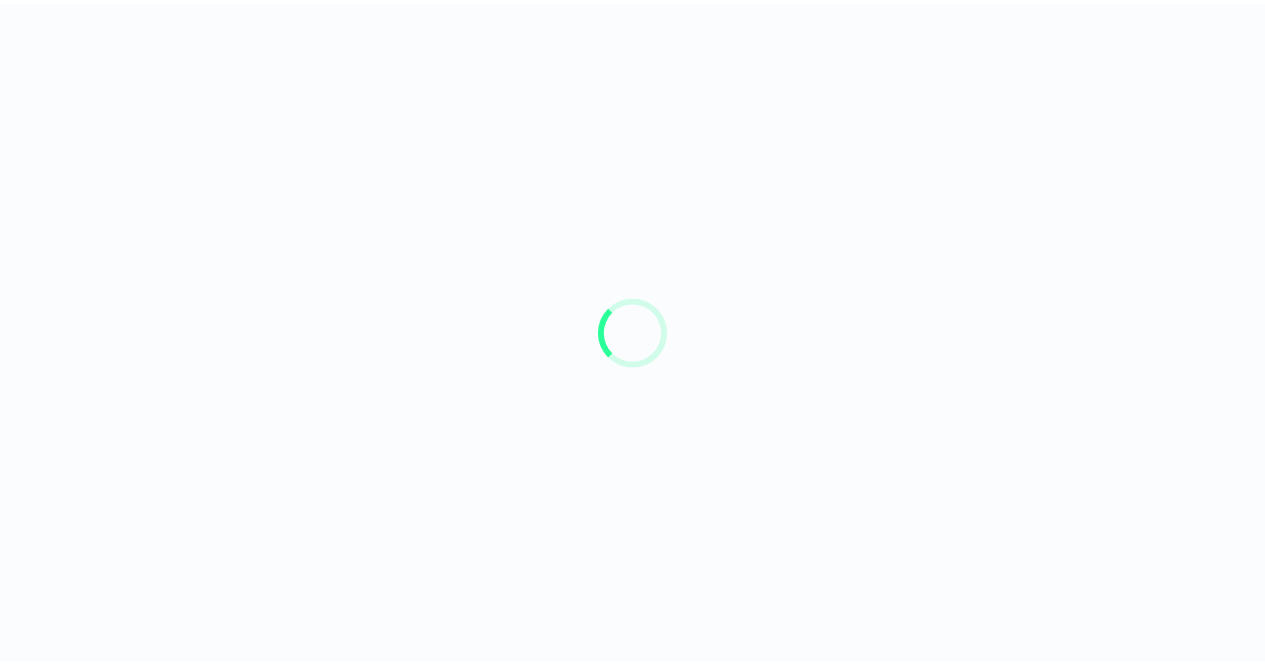 scroll, scrollTop: 0, scrollLeft: 0, axis: both 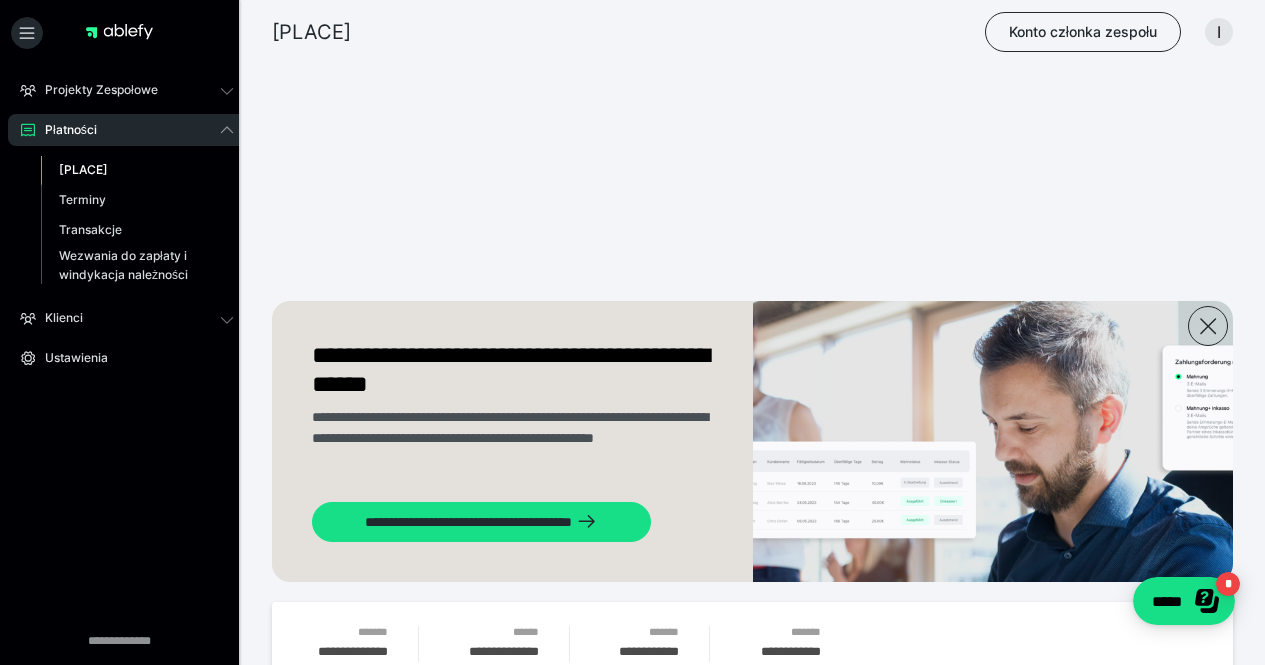 click on "**********" at bounding box center [752, 997] 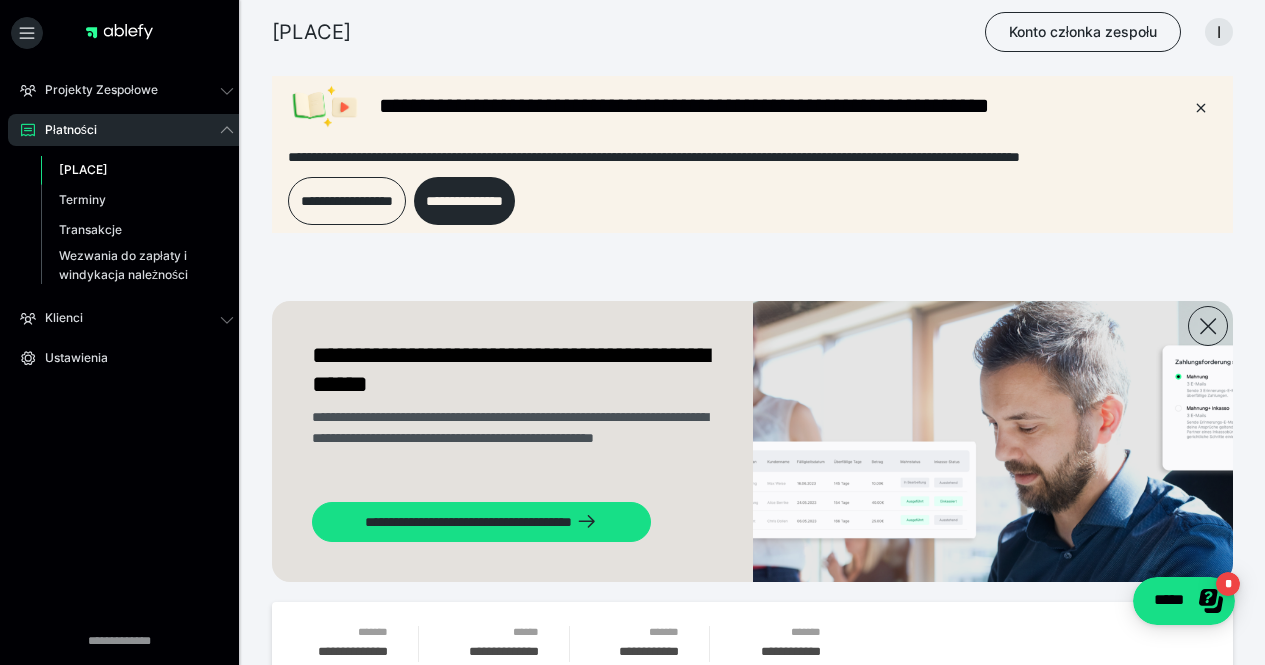 scroll, scrollTop: 0, scrollLeft: 0, axis: both 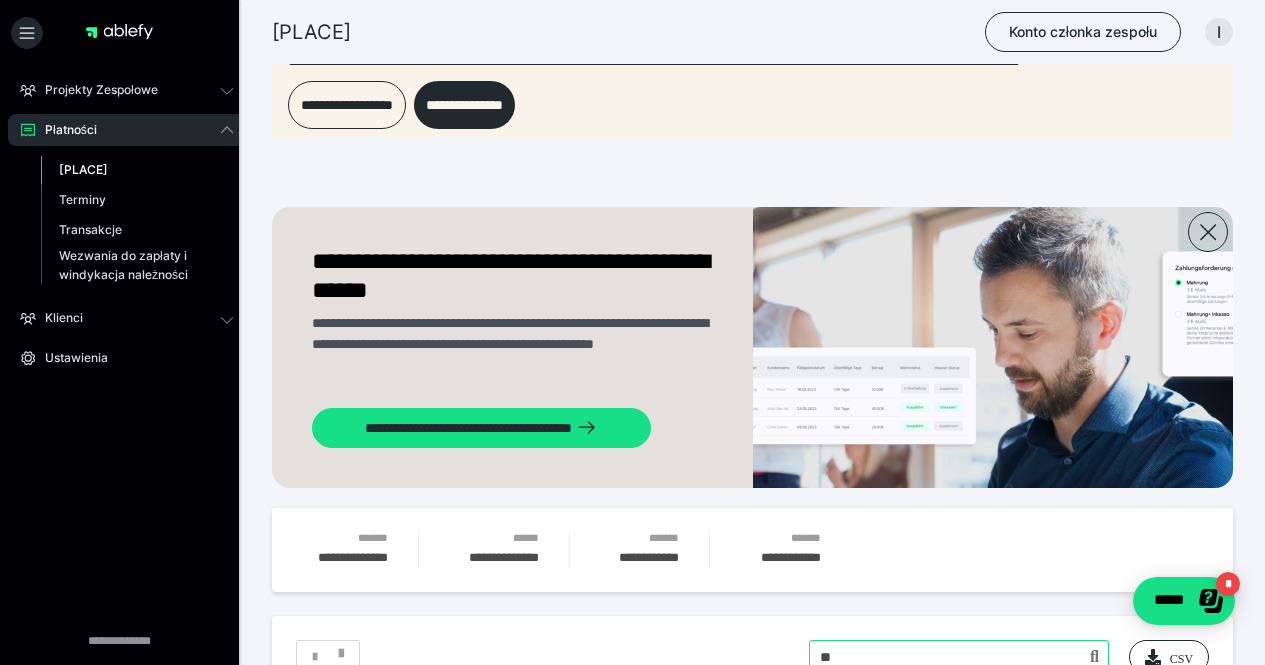 type on "*" 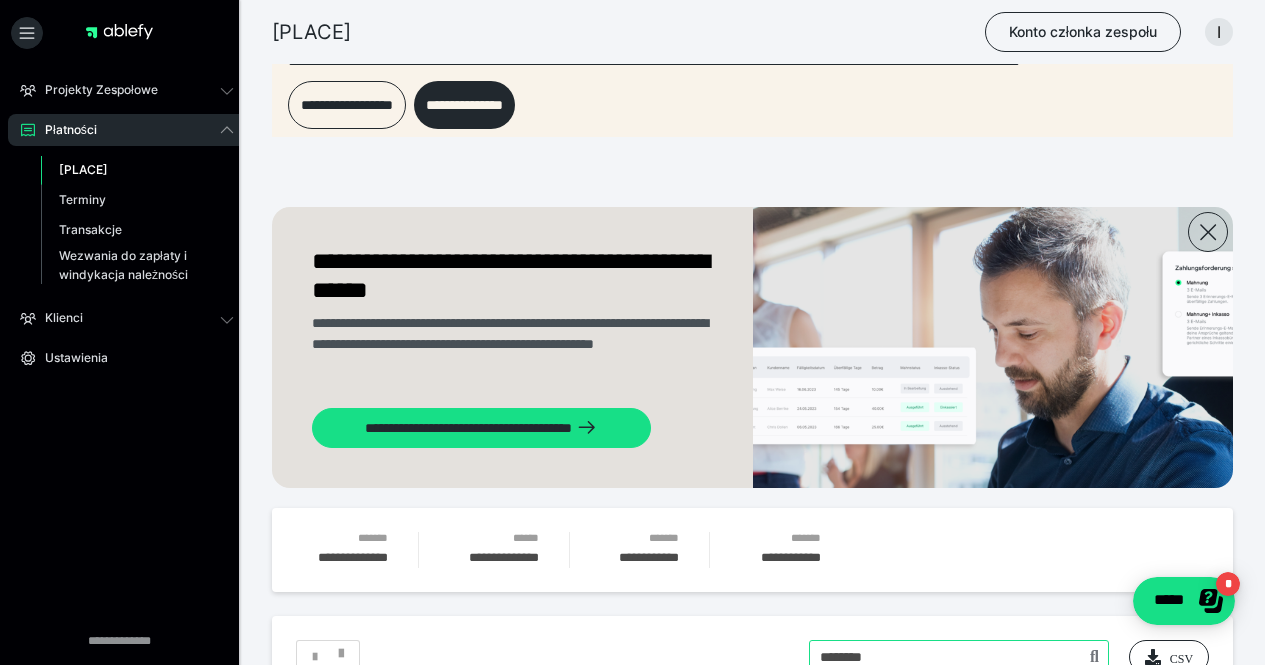 type on "********" 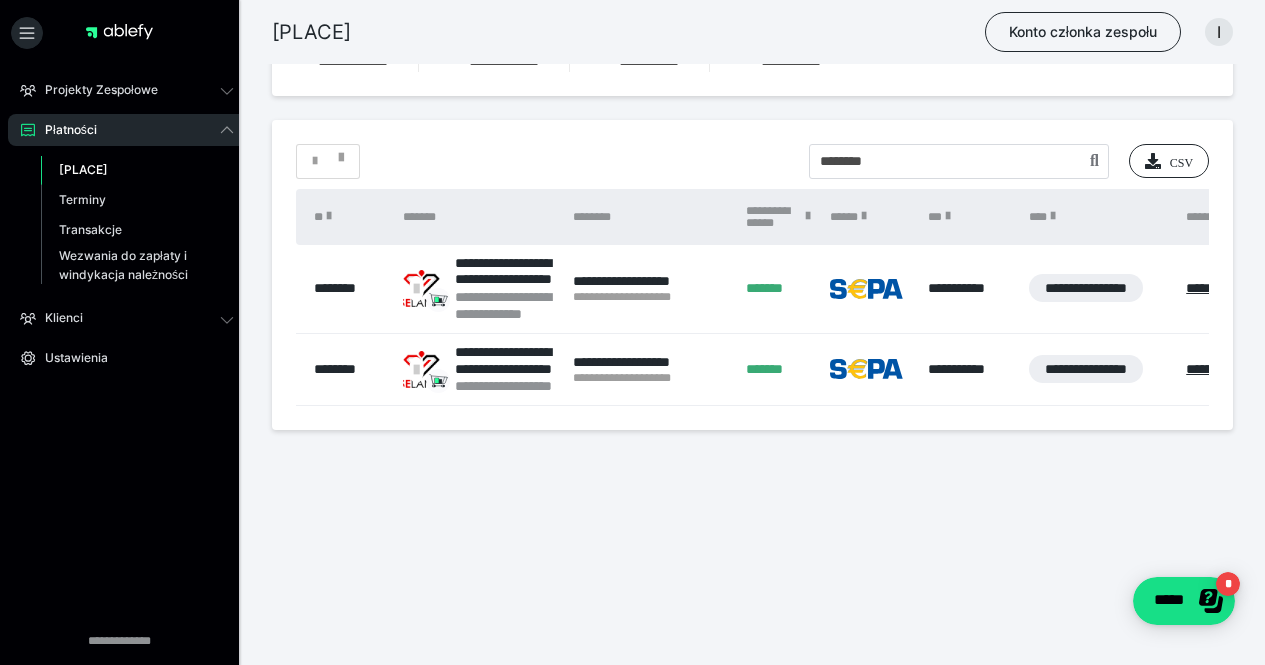 scroll, scrollTop: 590, scrollLeft: 0, axis: vertical 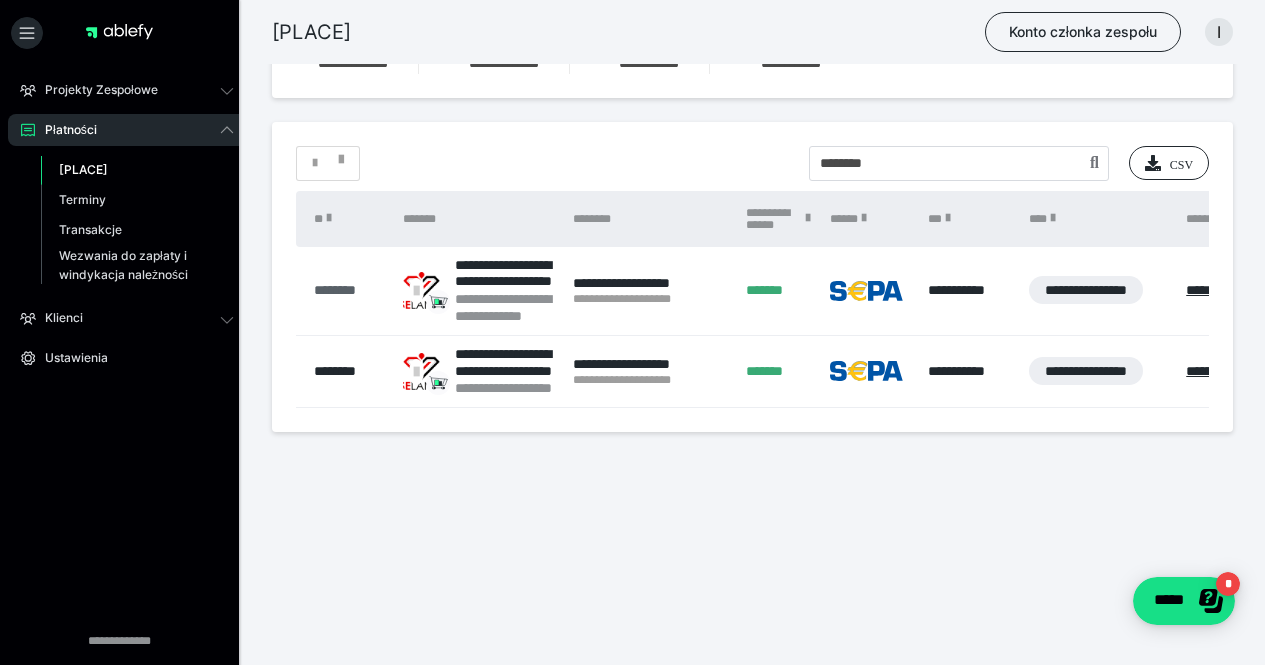 click on "********" at bounding box center [335, 290] 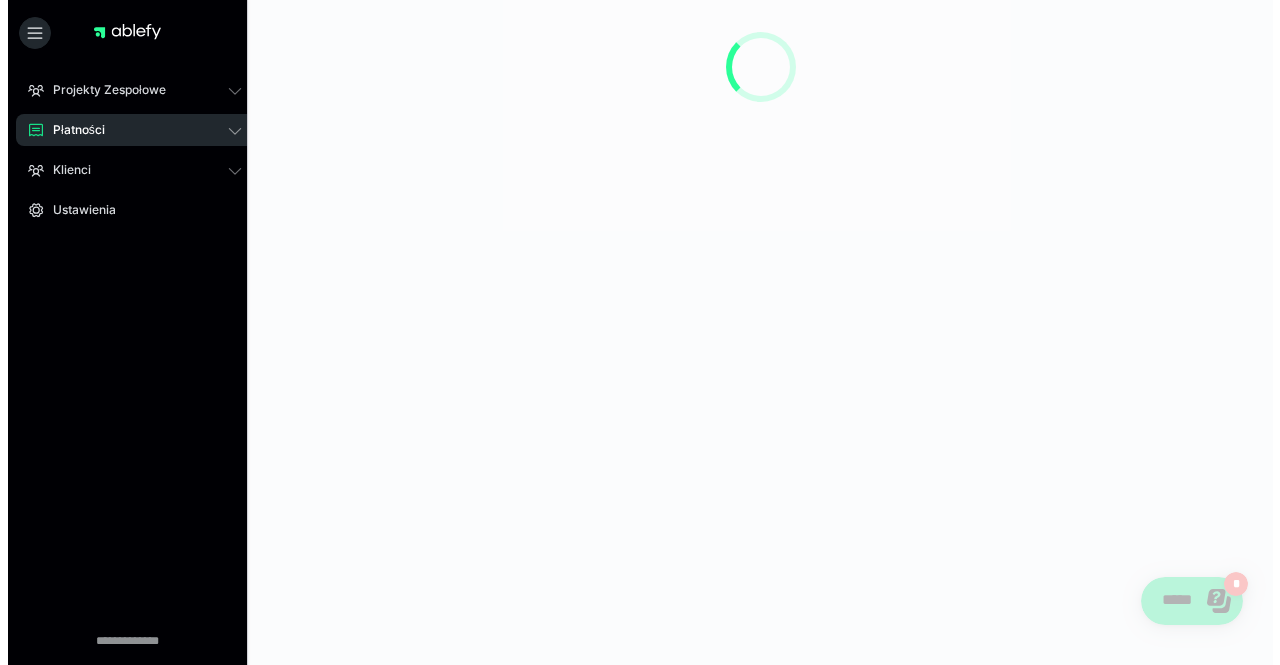 scroll, scrollTop: 0, scrollLeft: 0, axis: both 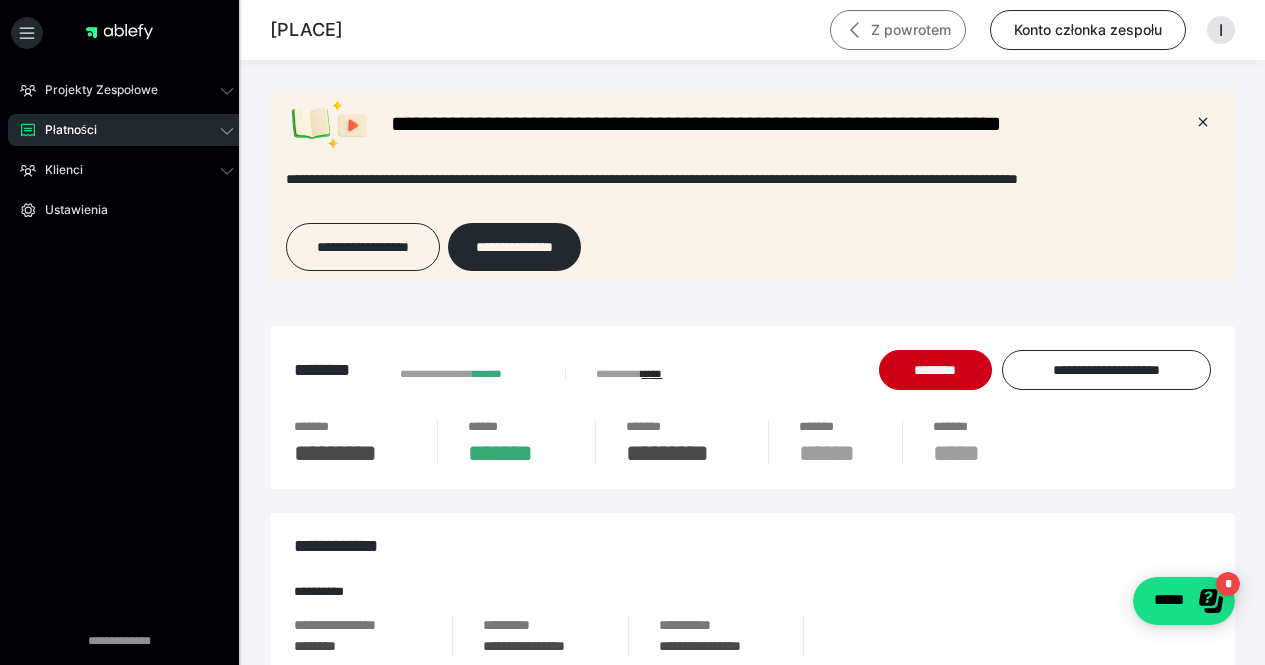 drag, startPoint x: 877, startPoint y: 55, endPoint x: 877, endPoint y: 23, distance: 32 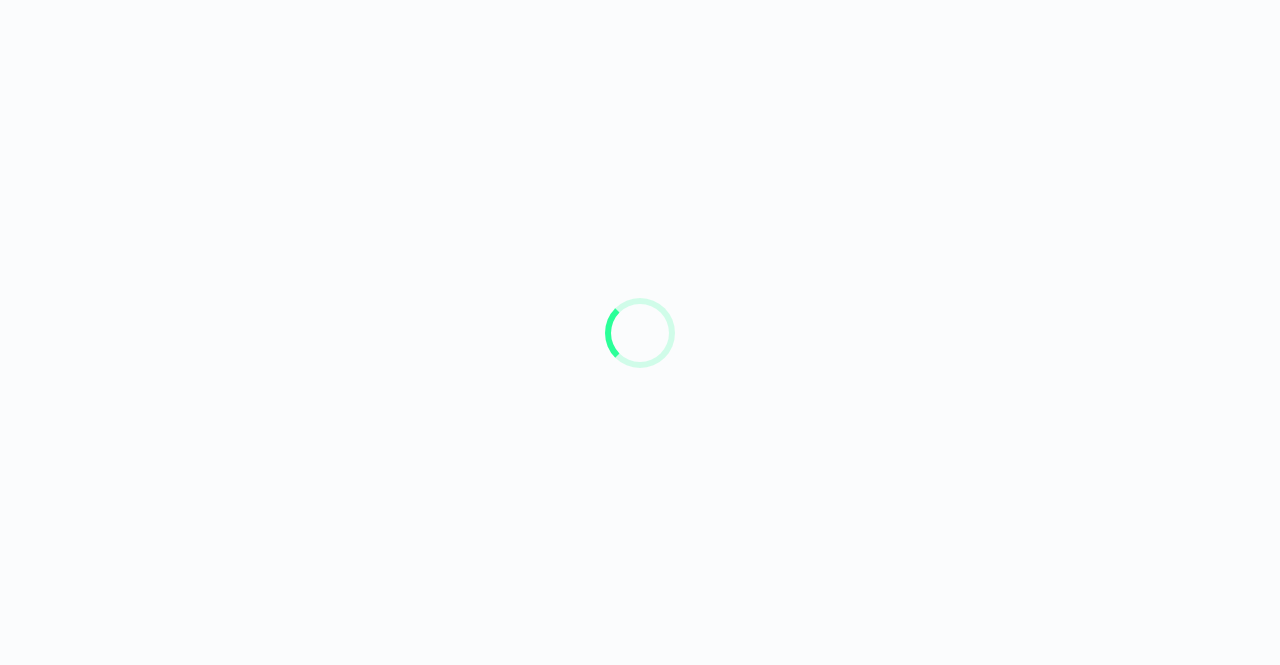 scroll, scrollTop: 0, scrollLeft: 0, axis: both 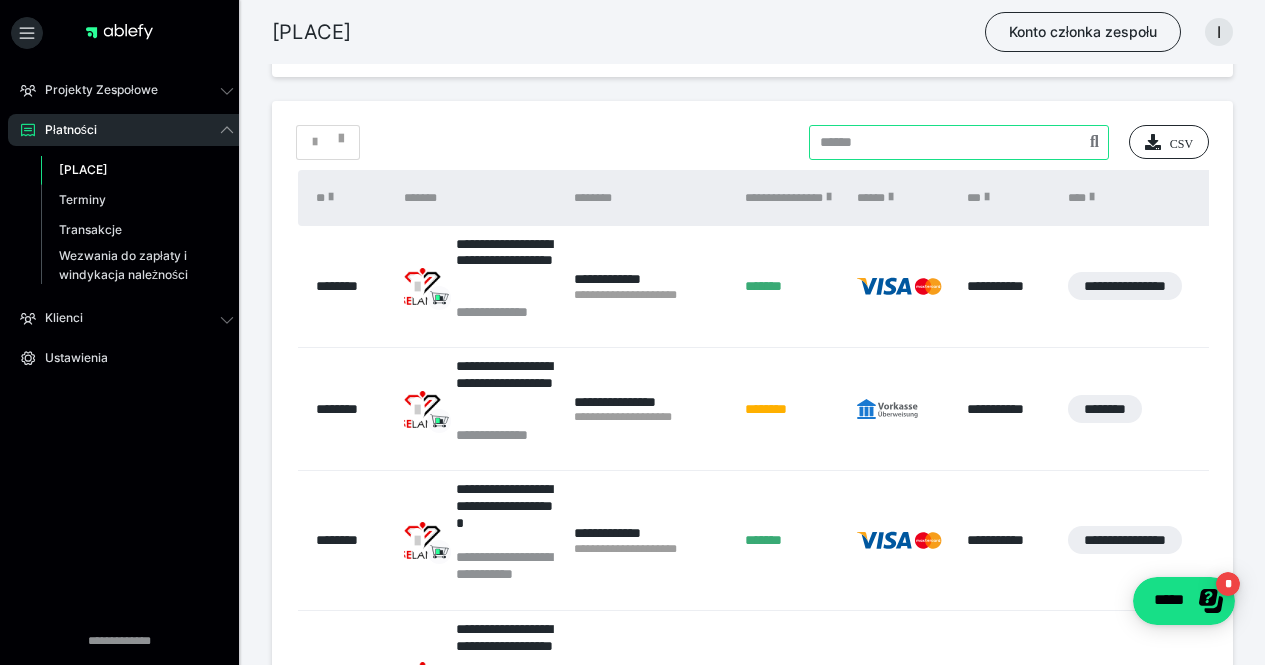 click at bounding box center [959, 142] 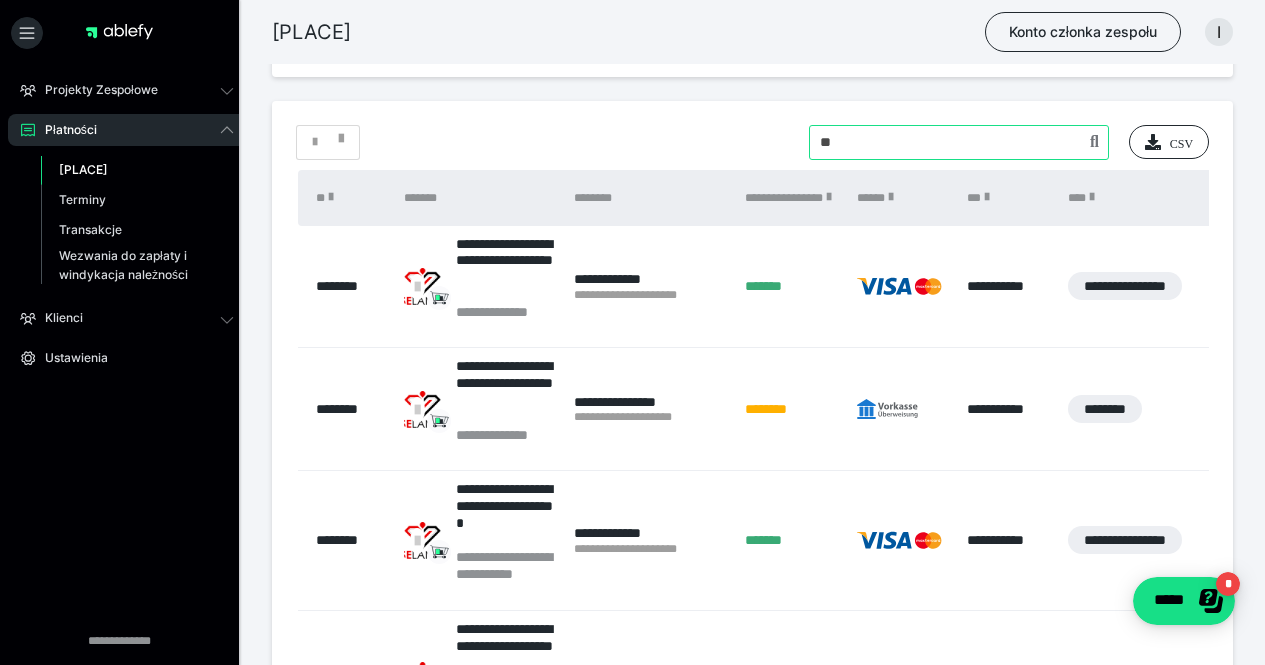 type on "********" 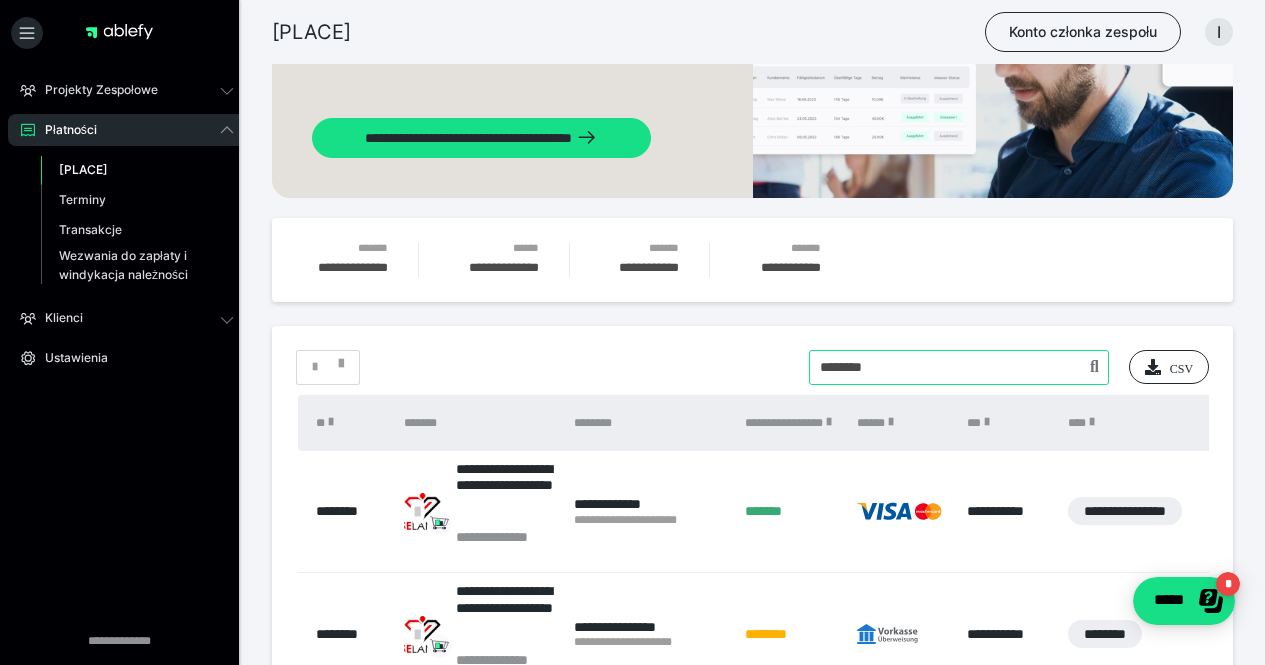 scroll, scrollTop: 388, scrollLeft: 0, axis: vertical 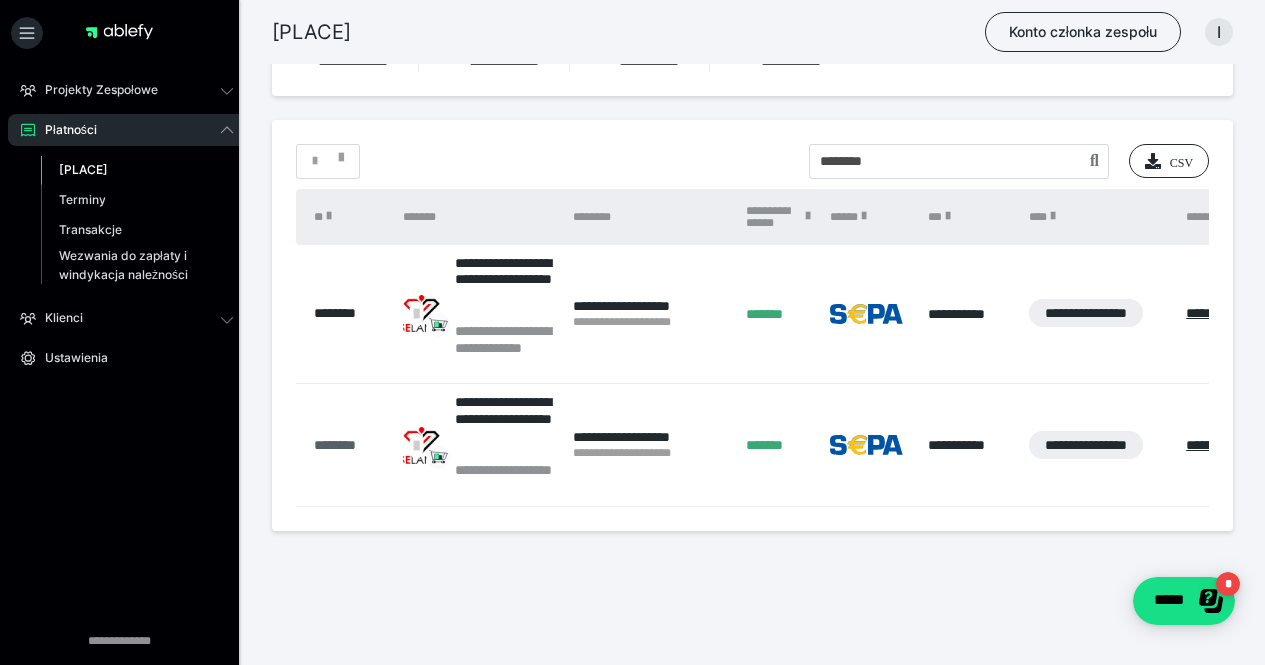 click on "********" at bounding box center (335, 445) 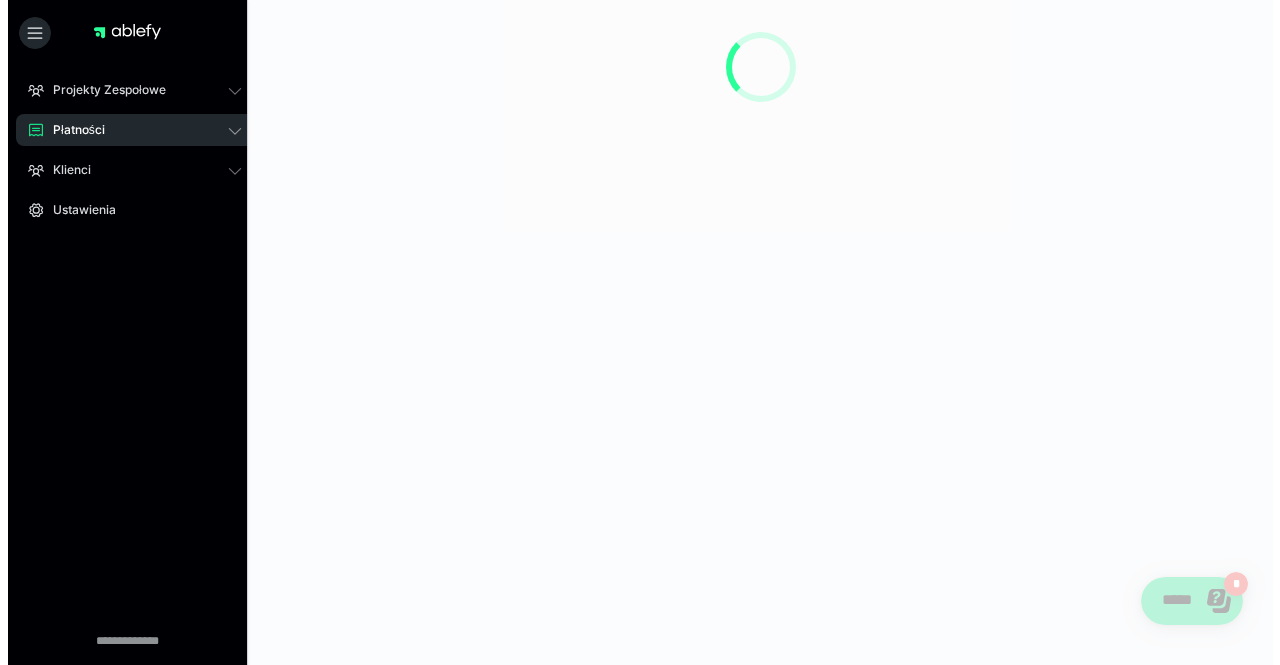 scroll, scrollTop: 0, scrollLeft: 0, axis: both 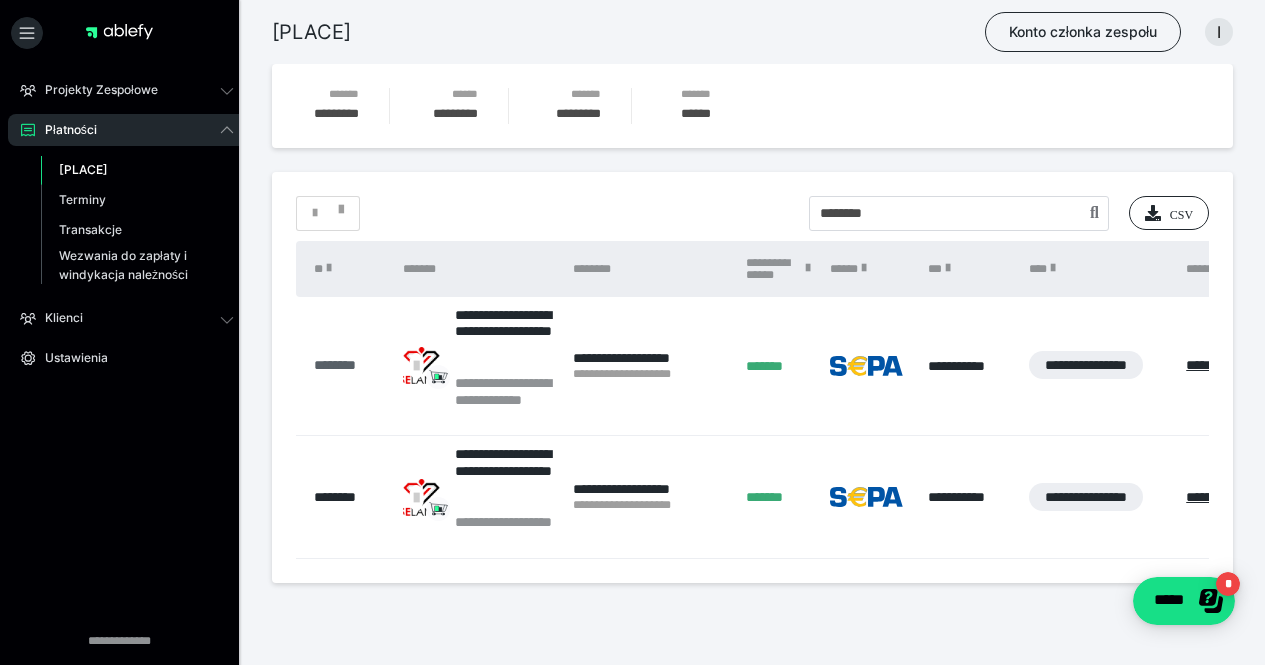 click on "********" at bounding box center [335, 365] 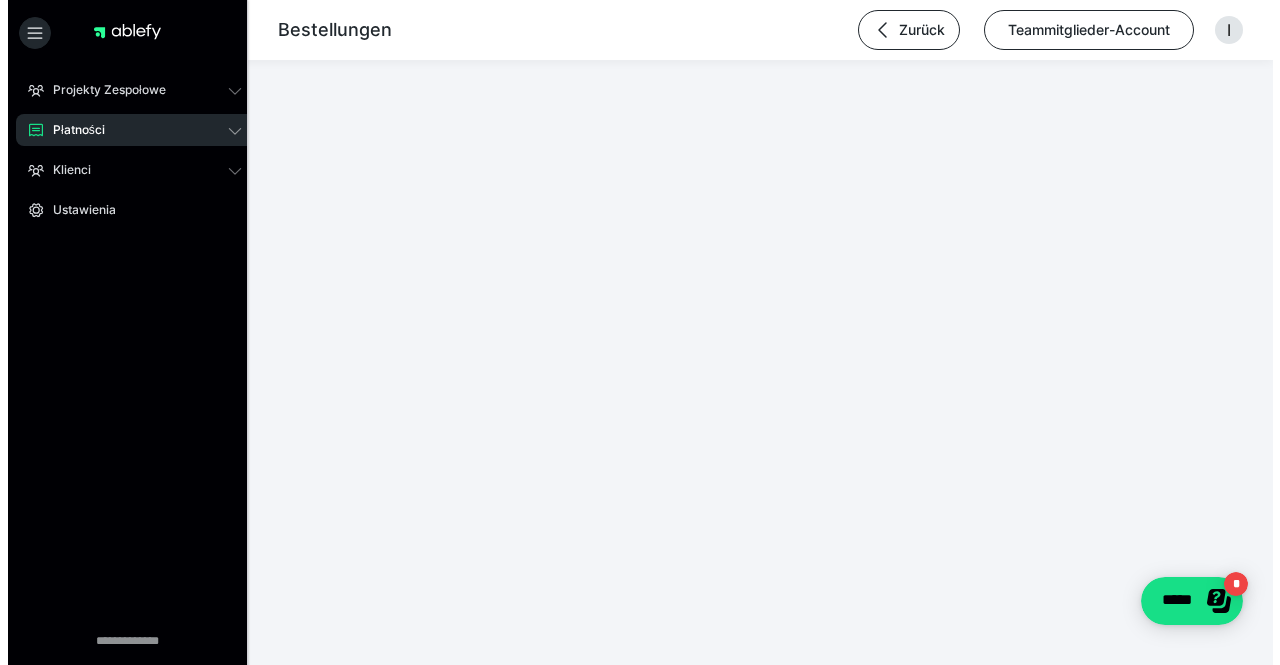 scroll, scrollTop: 0, scrollLeft: 0, axis: both 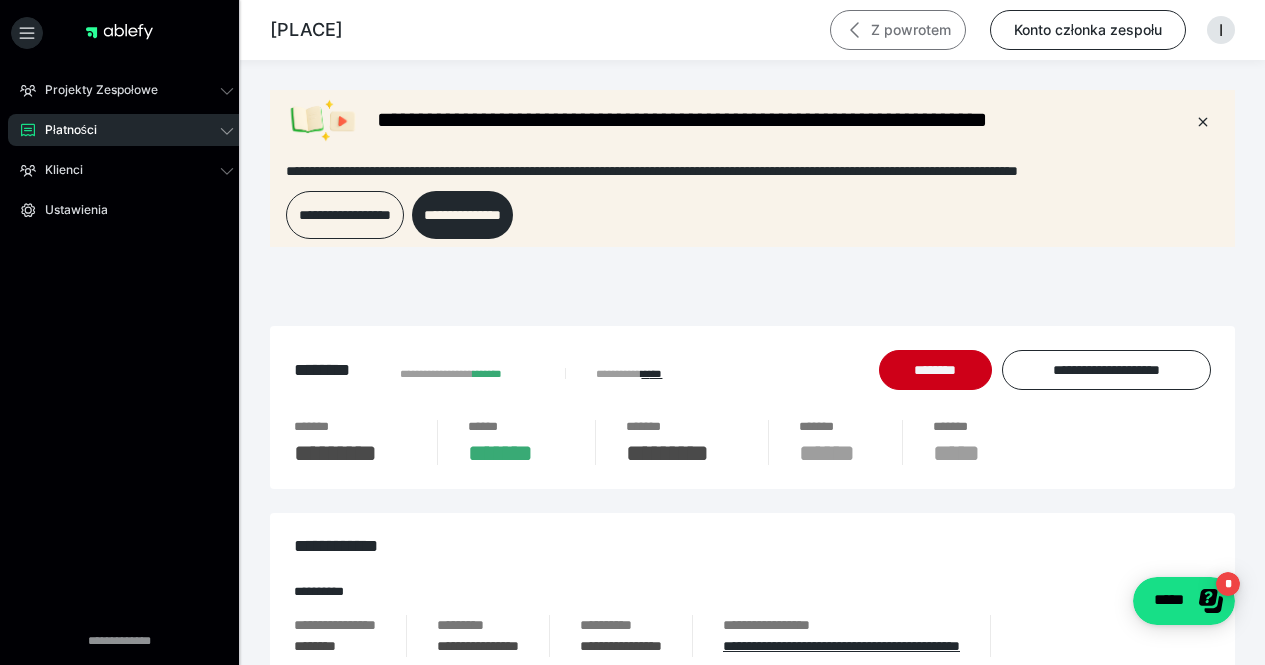 click on "Z powrotem" at bounding box center (911, 29) 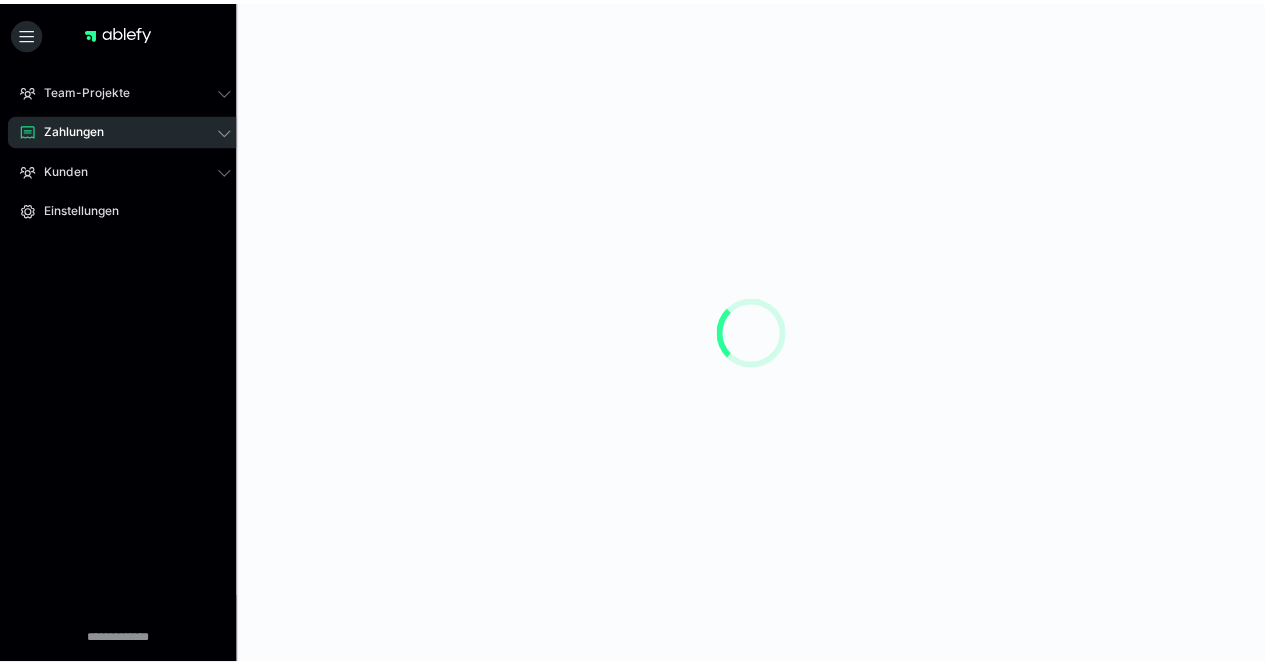 scroll, scrollTop: 0, scrollLeft: 0, axis: both 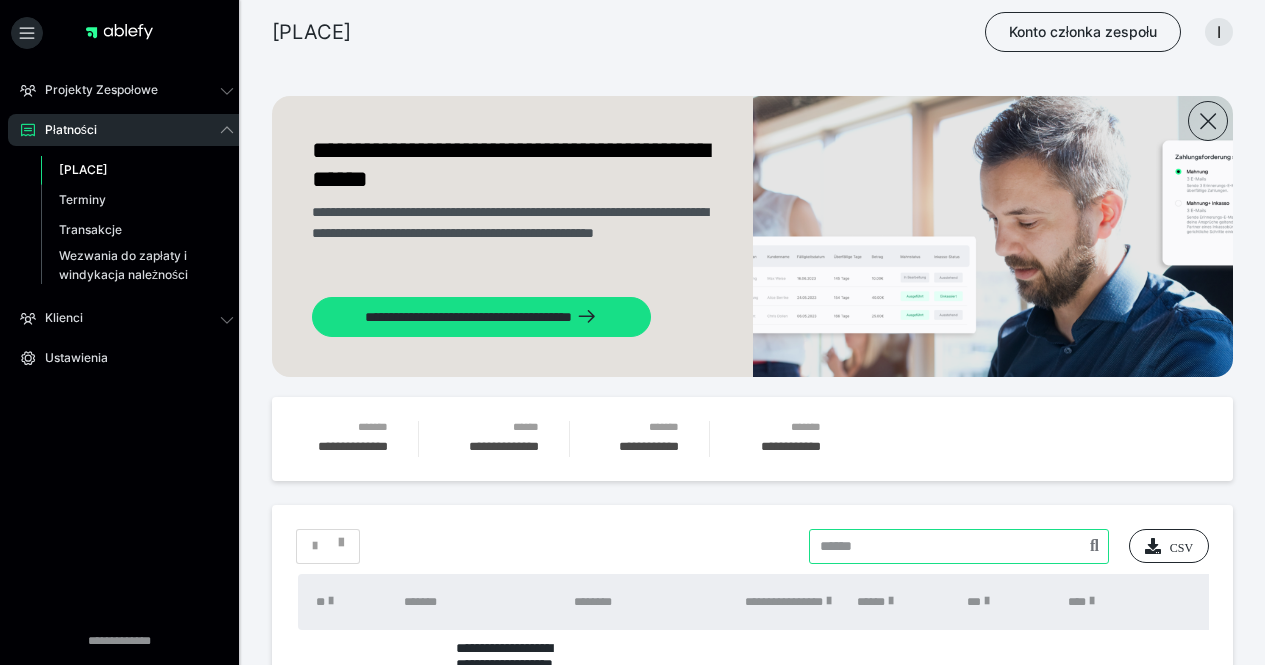 click at bounding box center [959, 546] 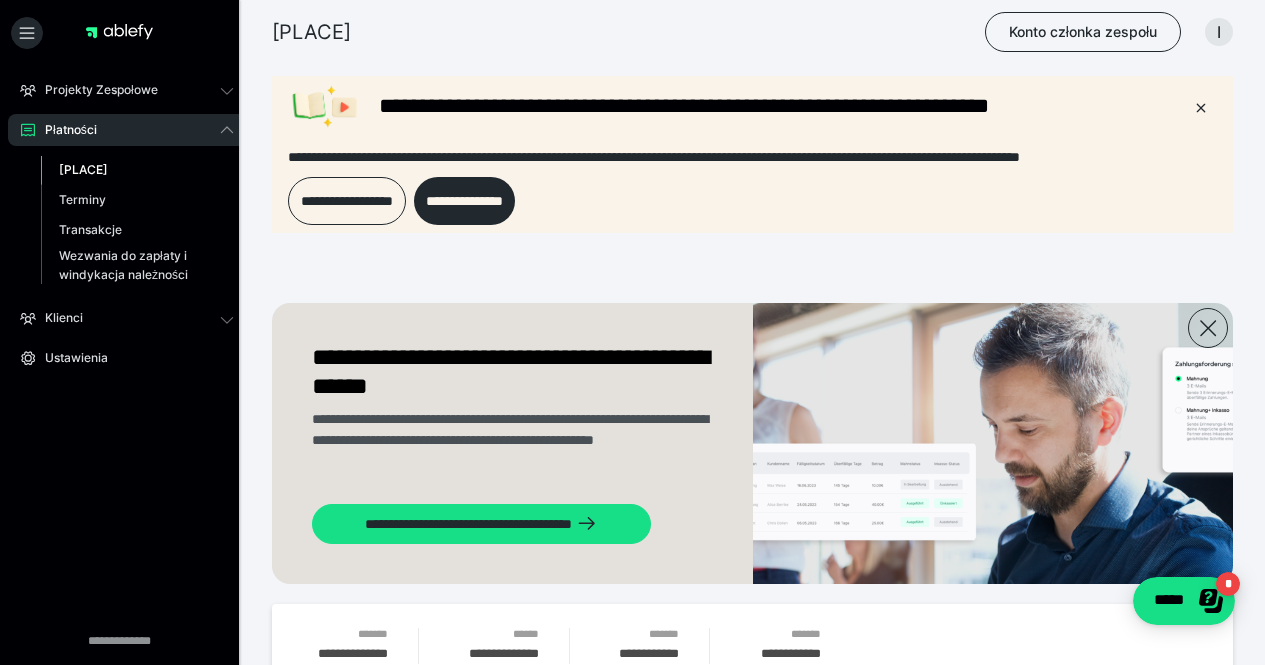 scroll, scrollTop: 0, scrollLeft: 0, axis: both 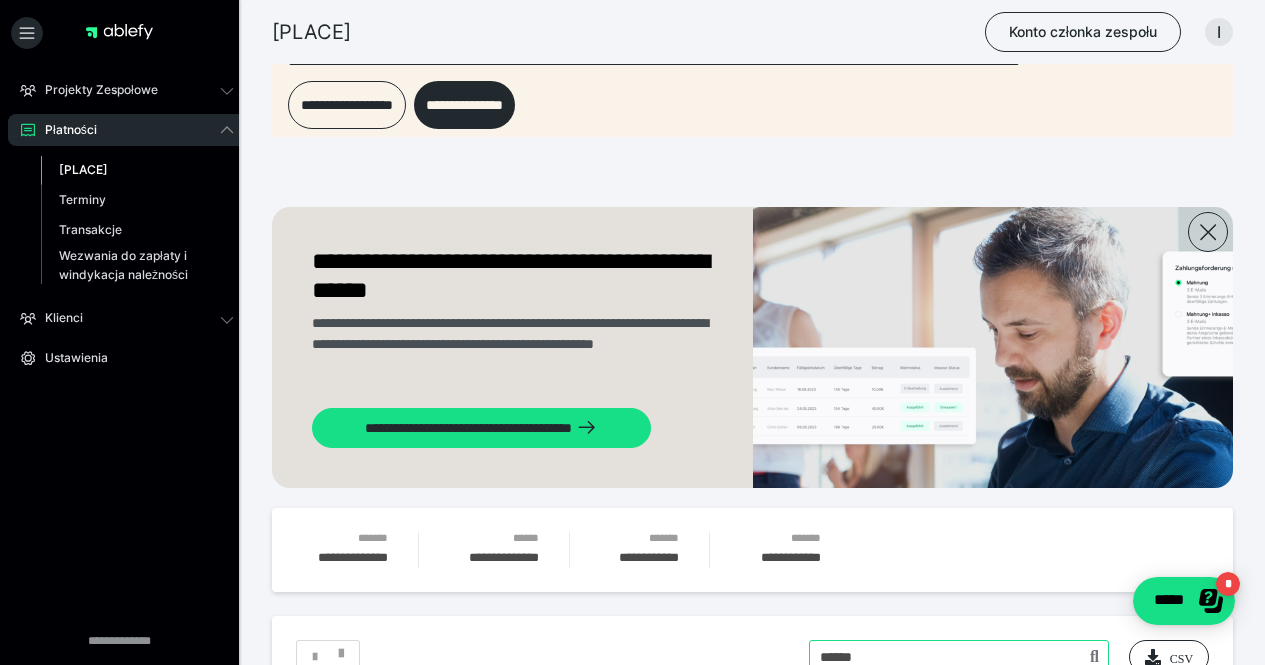 type on "******" 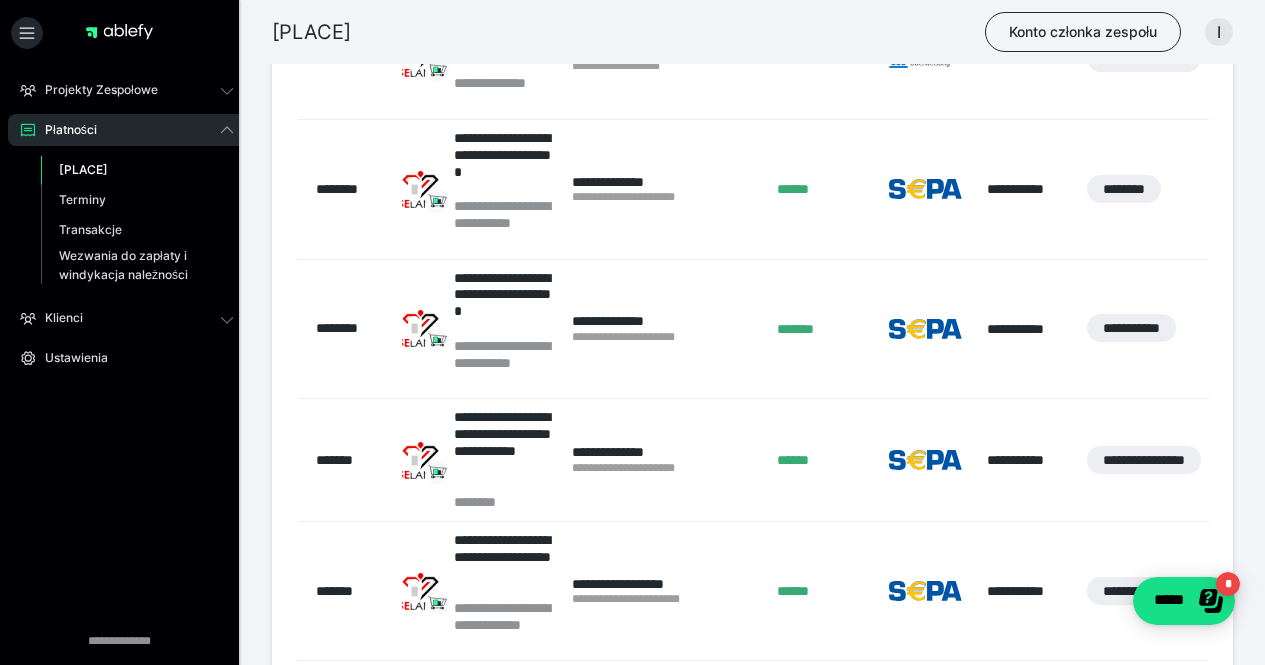 scroll, scrollTop: 980, scrollLeft: 0, axis: vertical 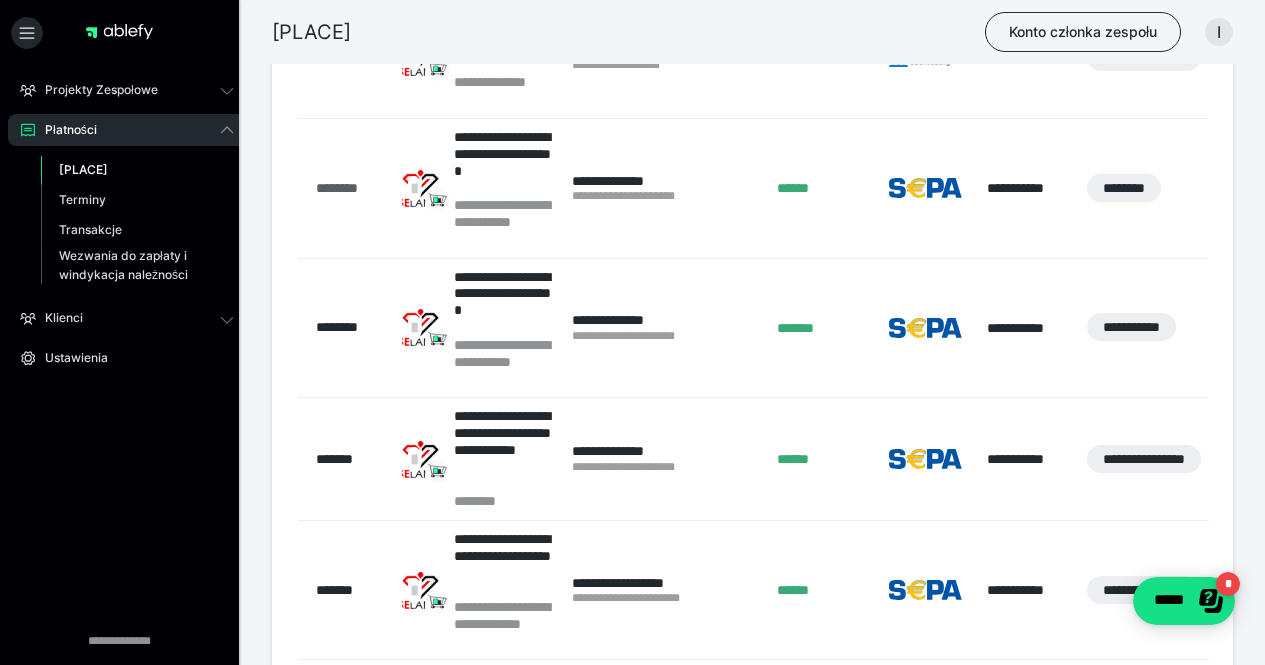 click on "********" at bounding box center [337, 188] 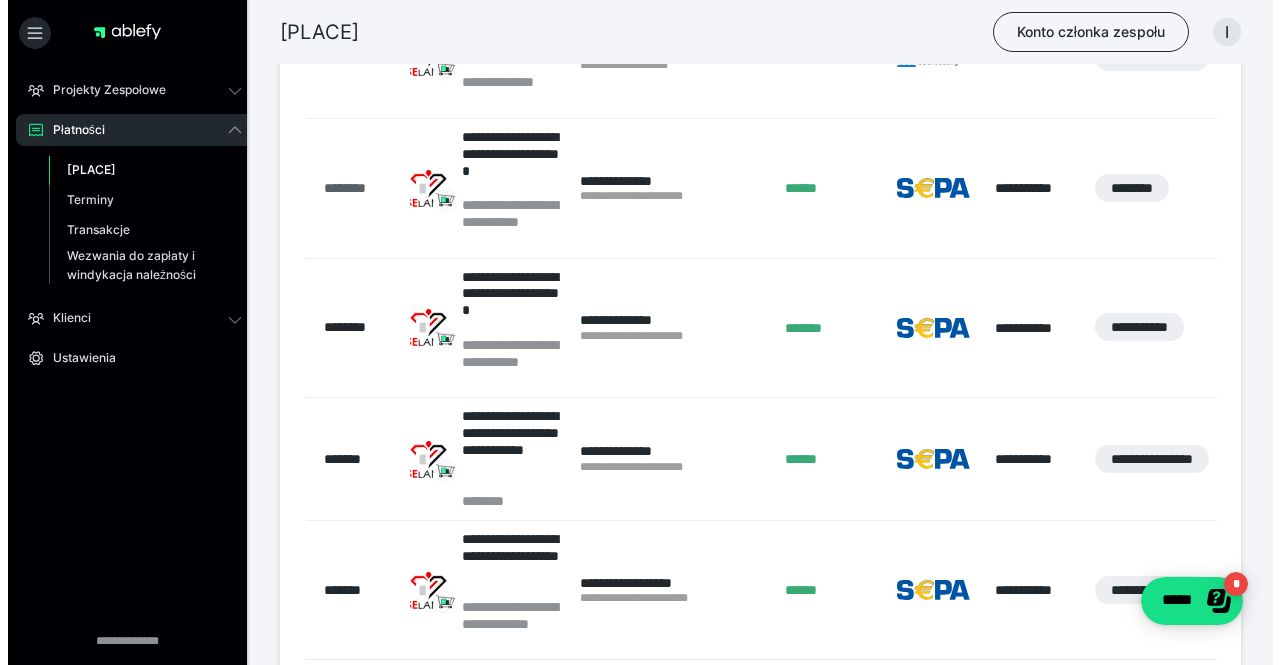 scroll, scrollTop: 0, scrollLeft: 0, axis: both 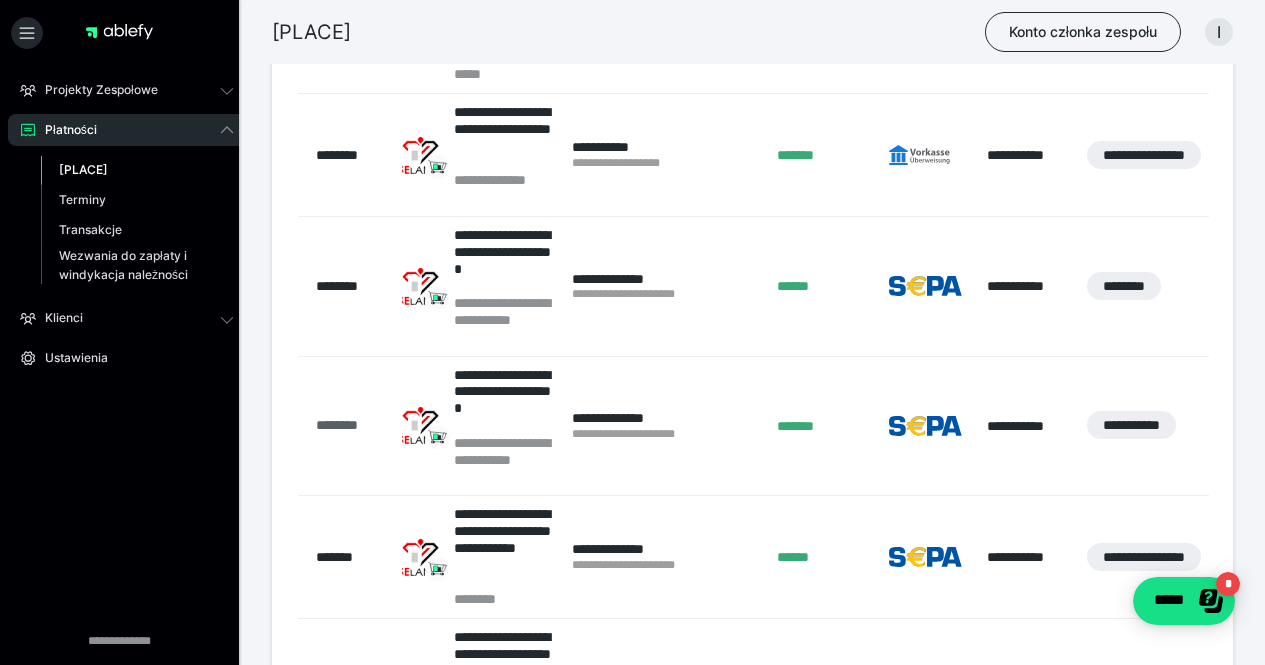 click on "********" at bounding box center (337, 425) 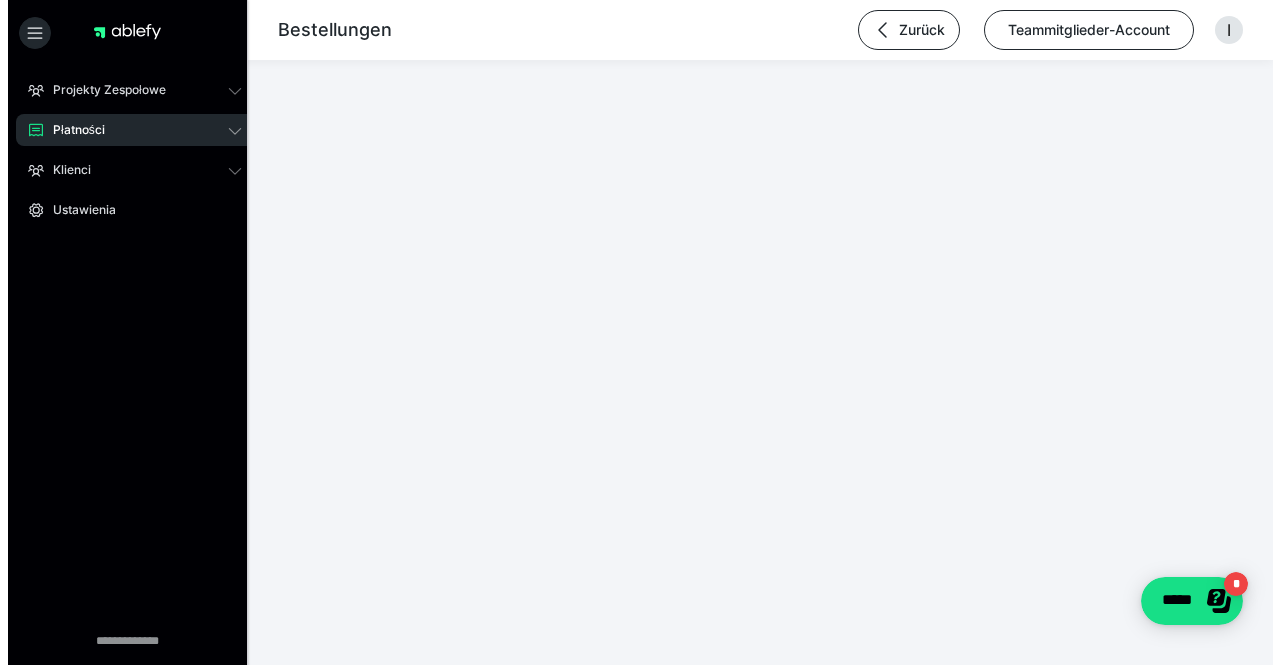 scroll, scrollTop: 0, scrollLeft: 0, axis: both 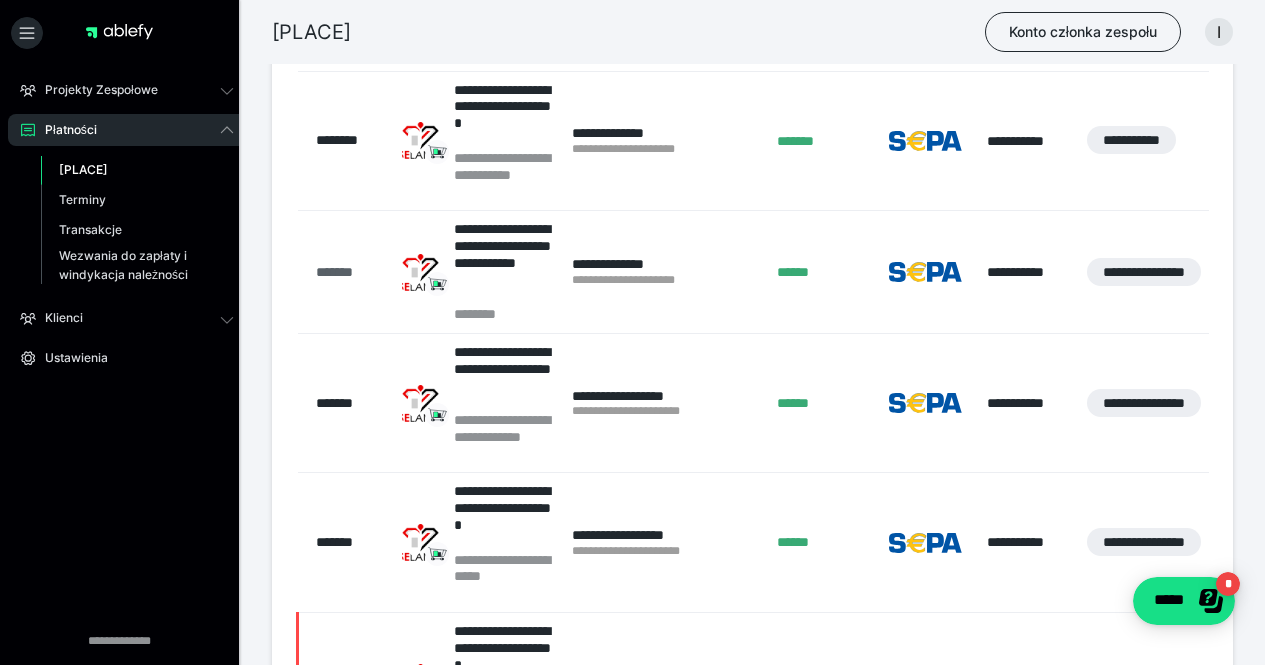 click on "*******" at bounding box center (334, 272) 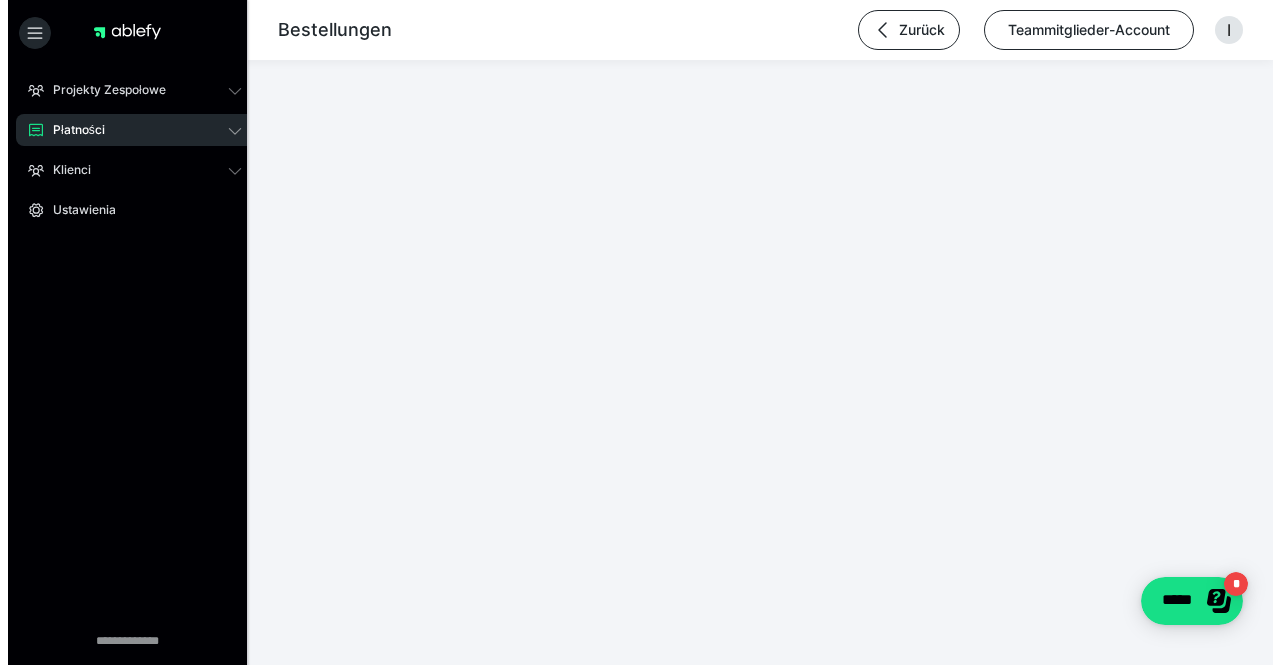scroll, scrollTop: 0, scrollLeft: 0, axis: both 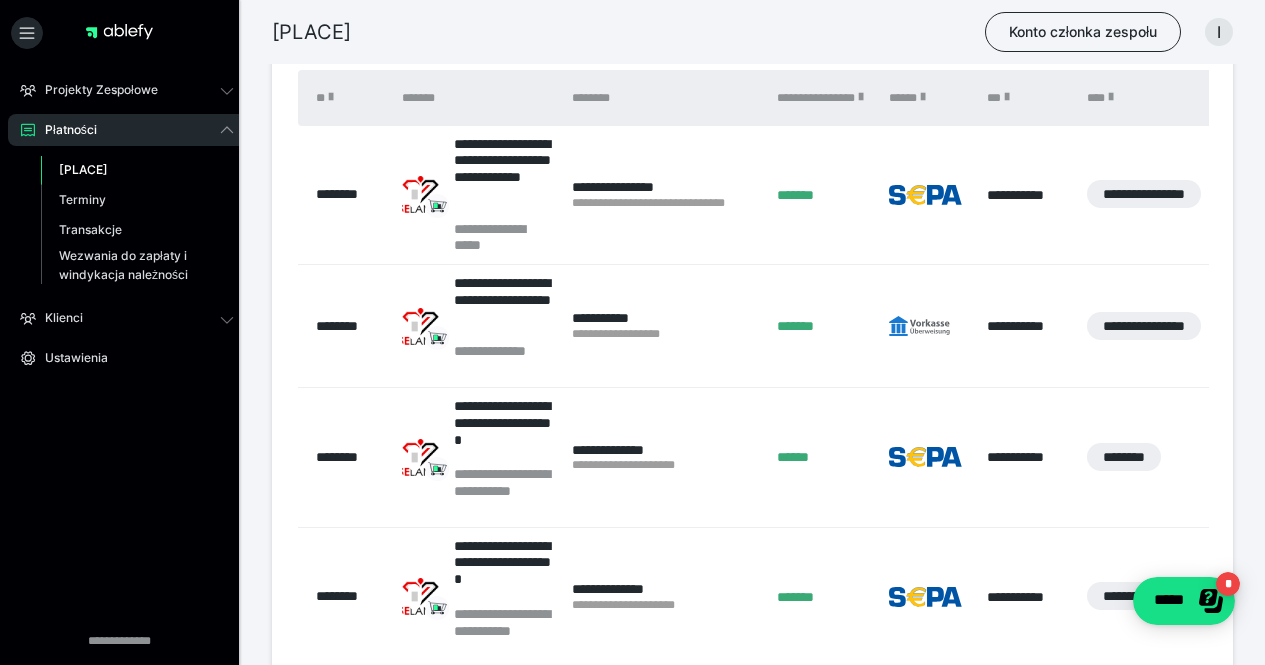 click on "********" at bounding box center [345, 457] 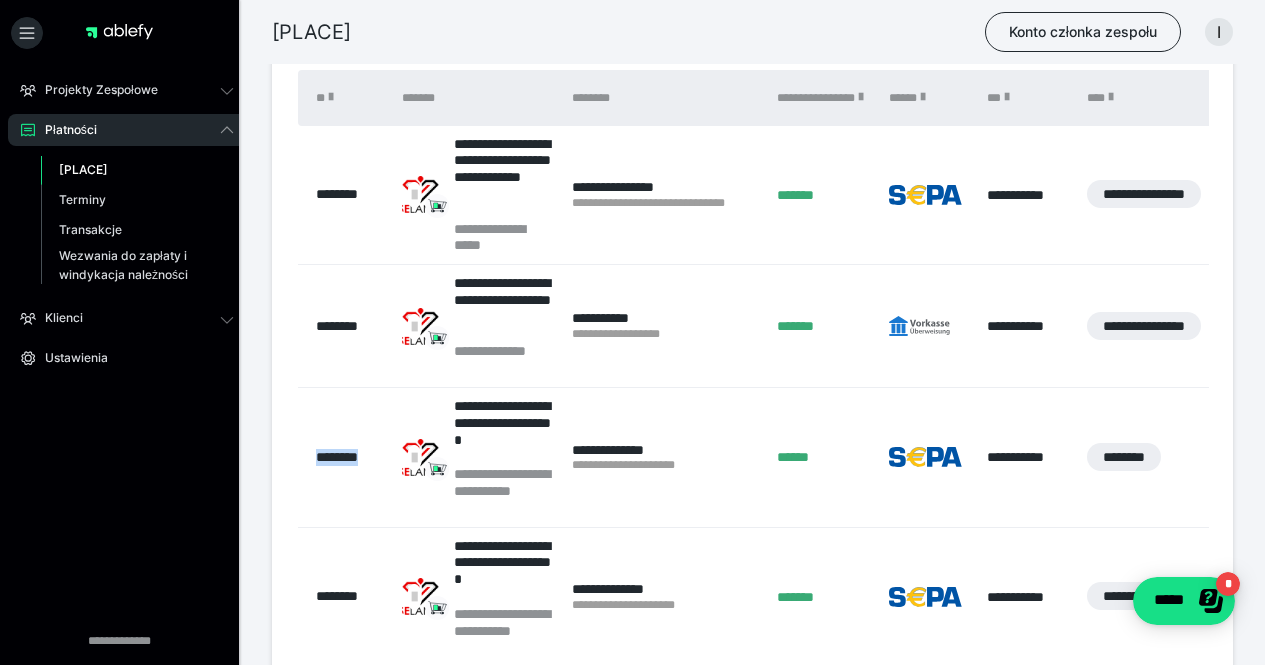 click on "********" at bounding box center (345, 457) 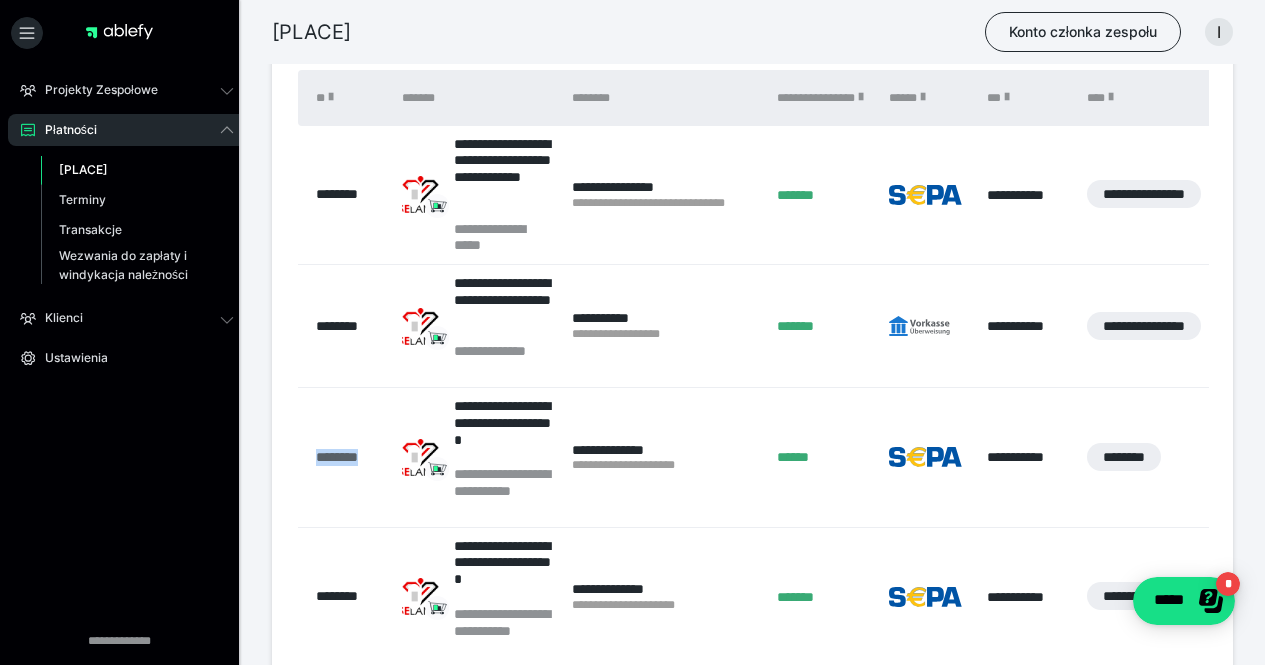 click on "********" at bounding box center (337, 457) 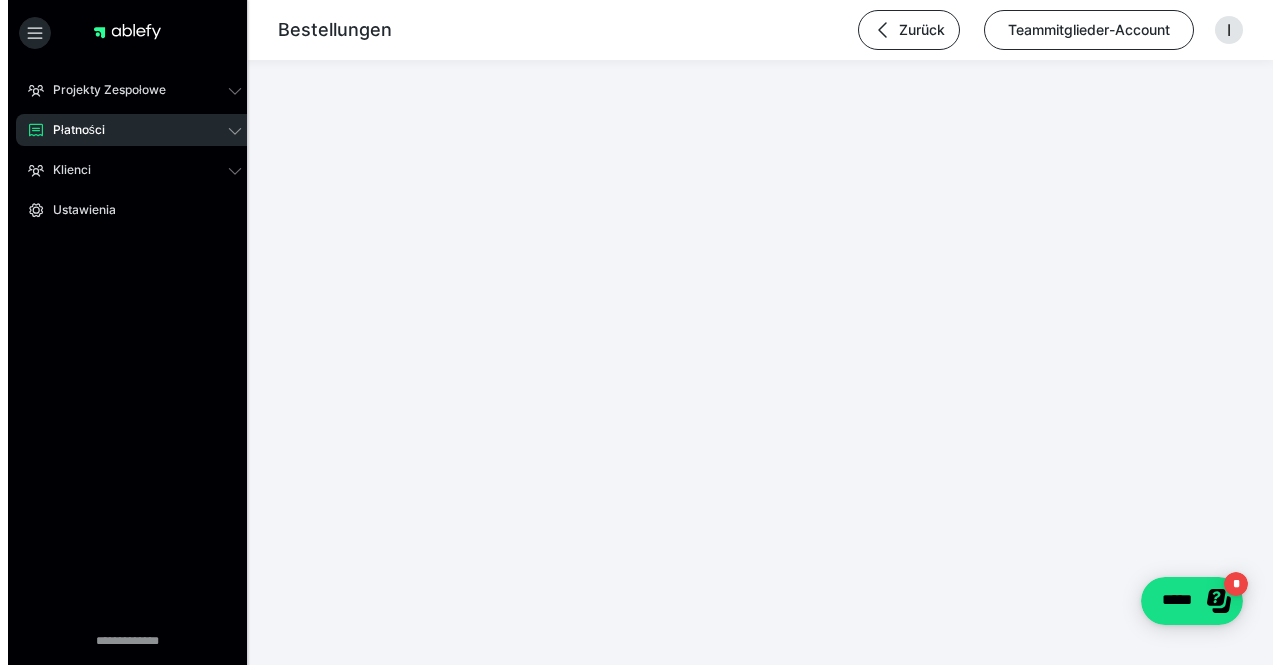 scroll, scrollTop: 0, scrollLeft: 0, axis: both 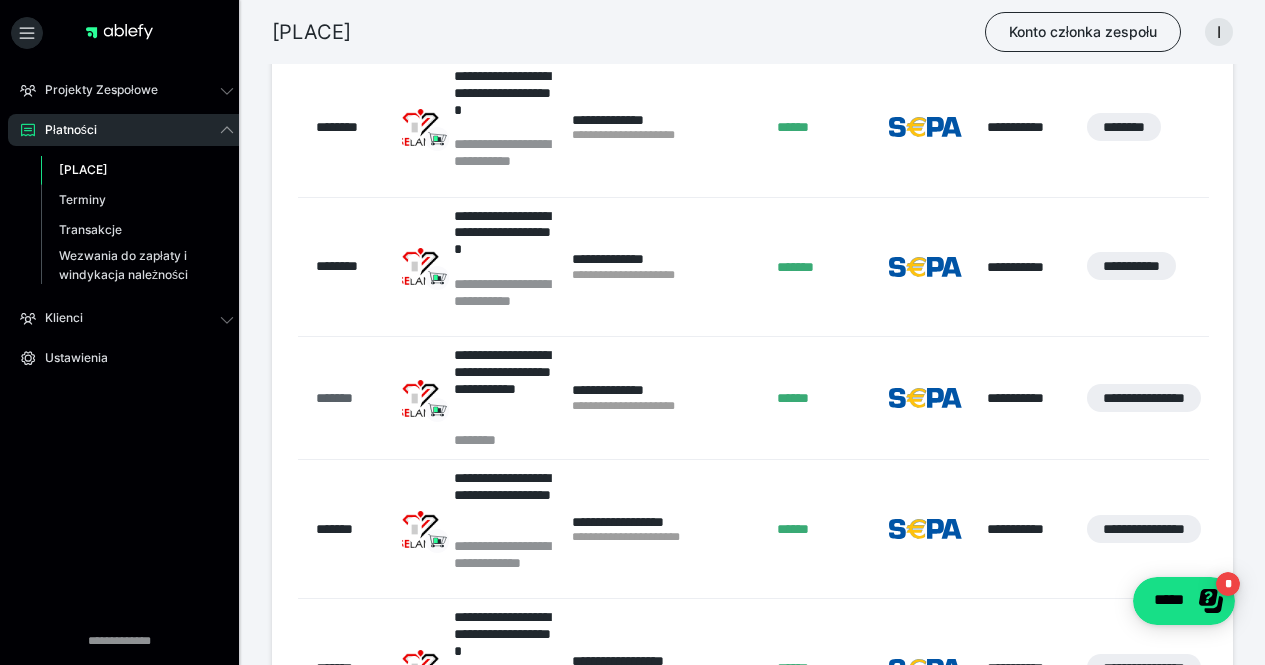 click on "*******" at bounding box center [334, 398] 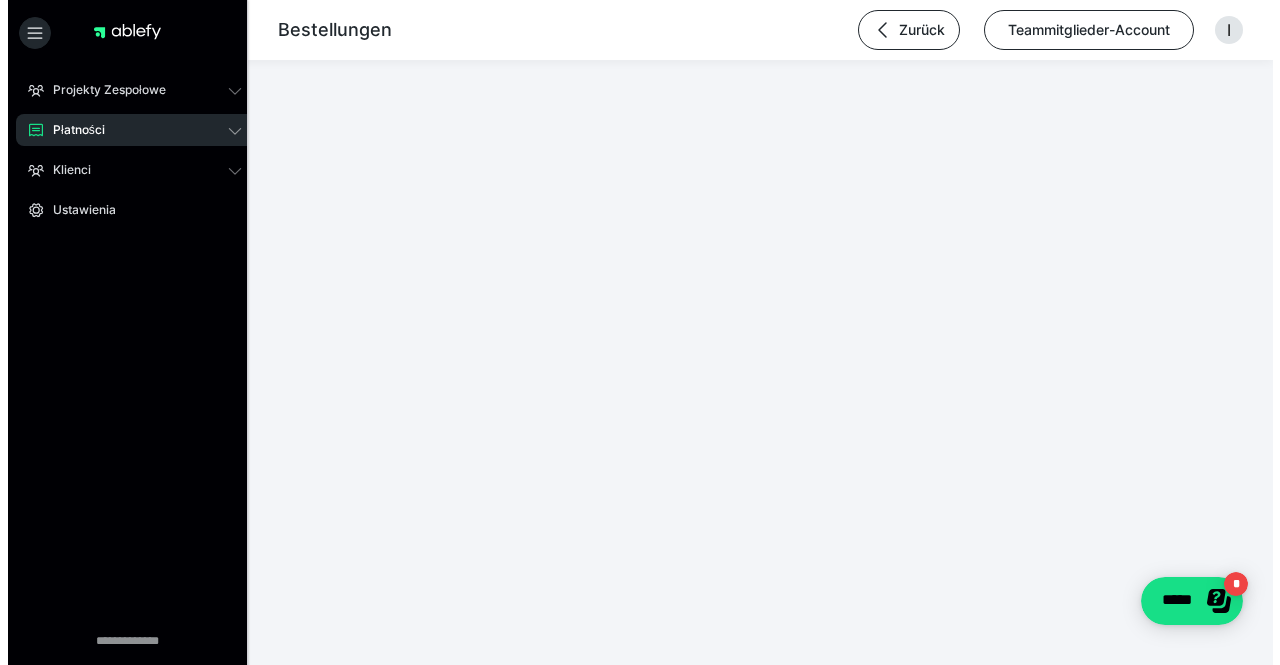 scroll, scrollTop: 0, scrollLeft: 0, axis: both 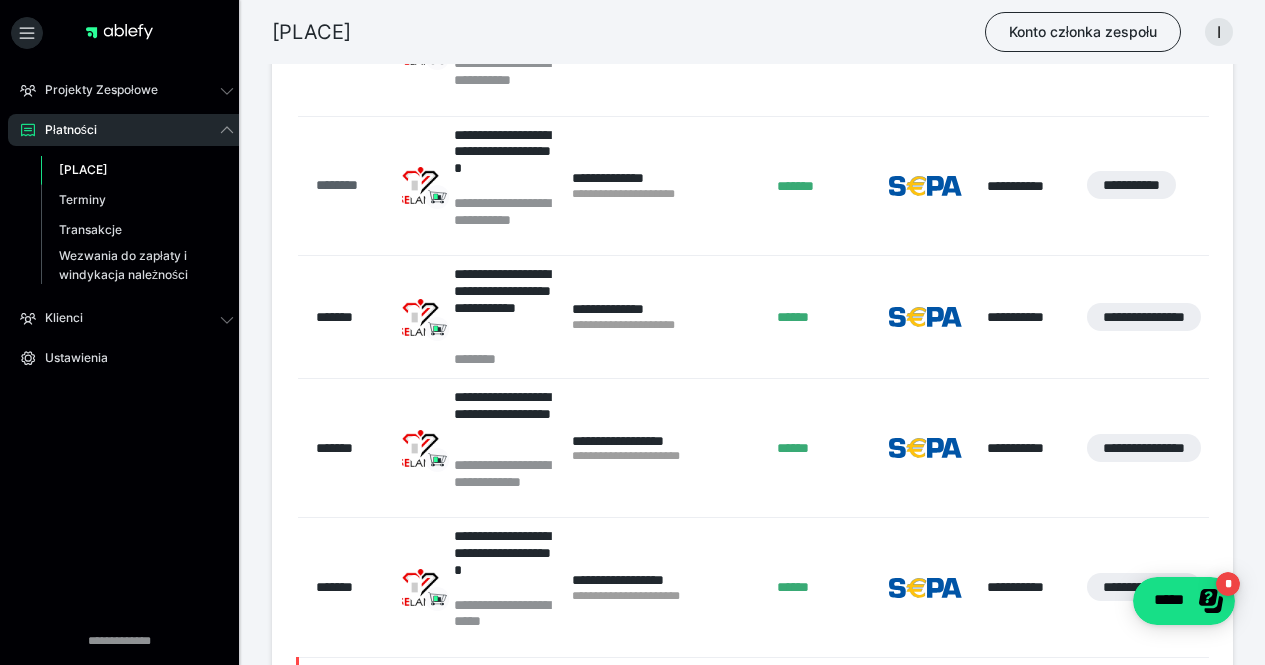 click on "********" at bounding box center (337, 185) 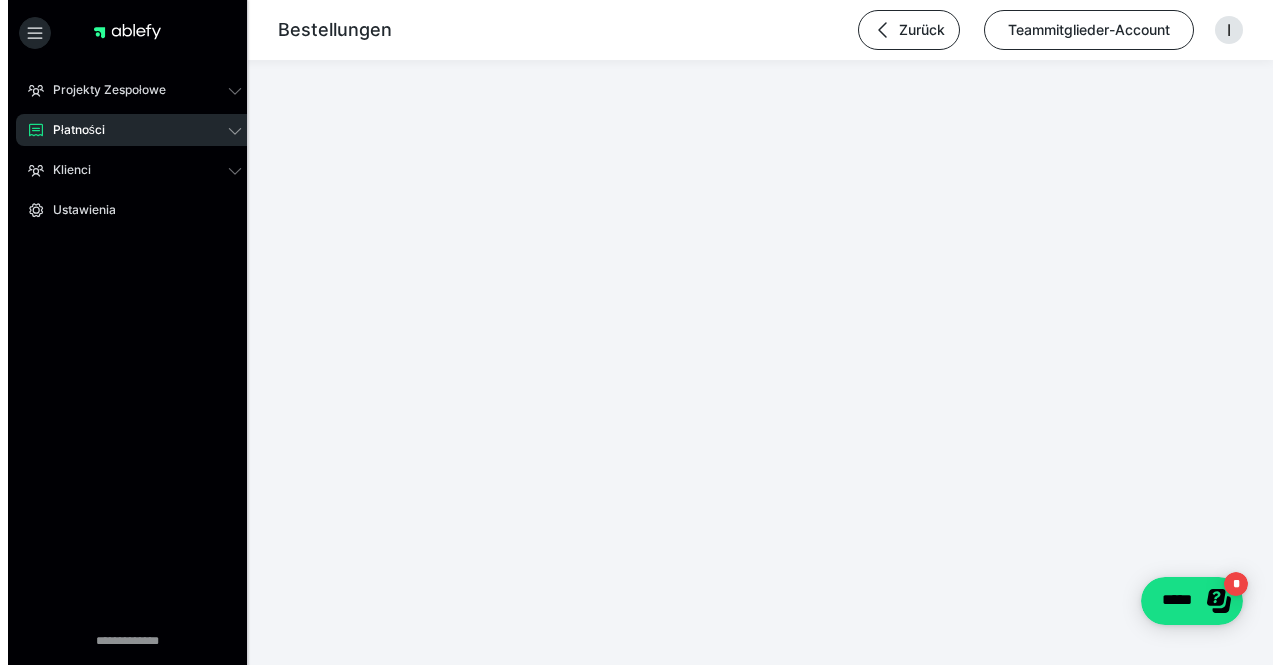 scroll 